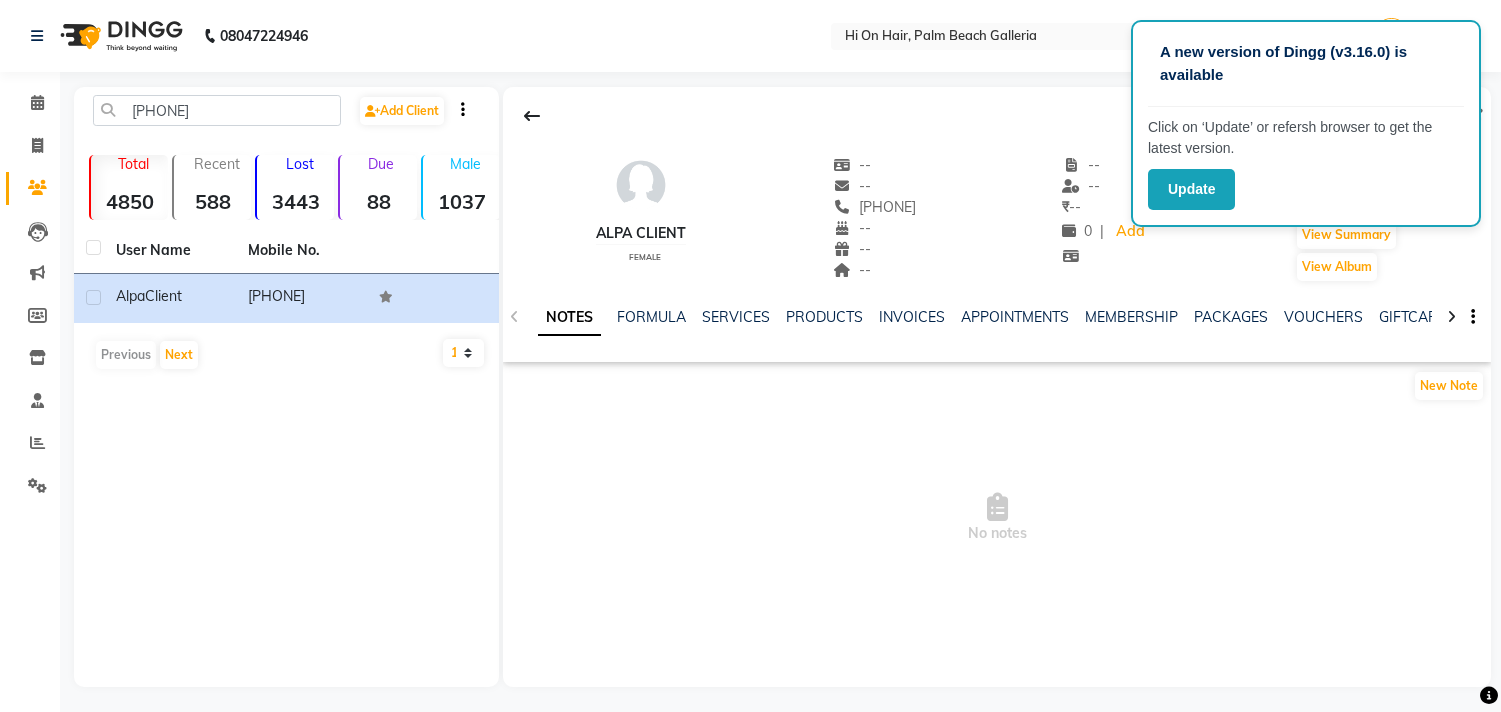 scroll, scrollTop: 0, scrollLeft: 0, axis: both 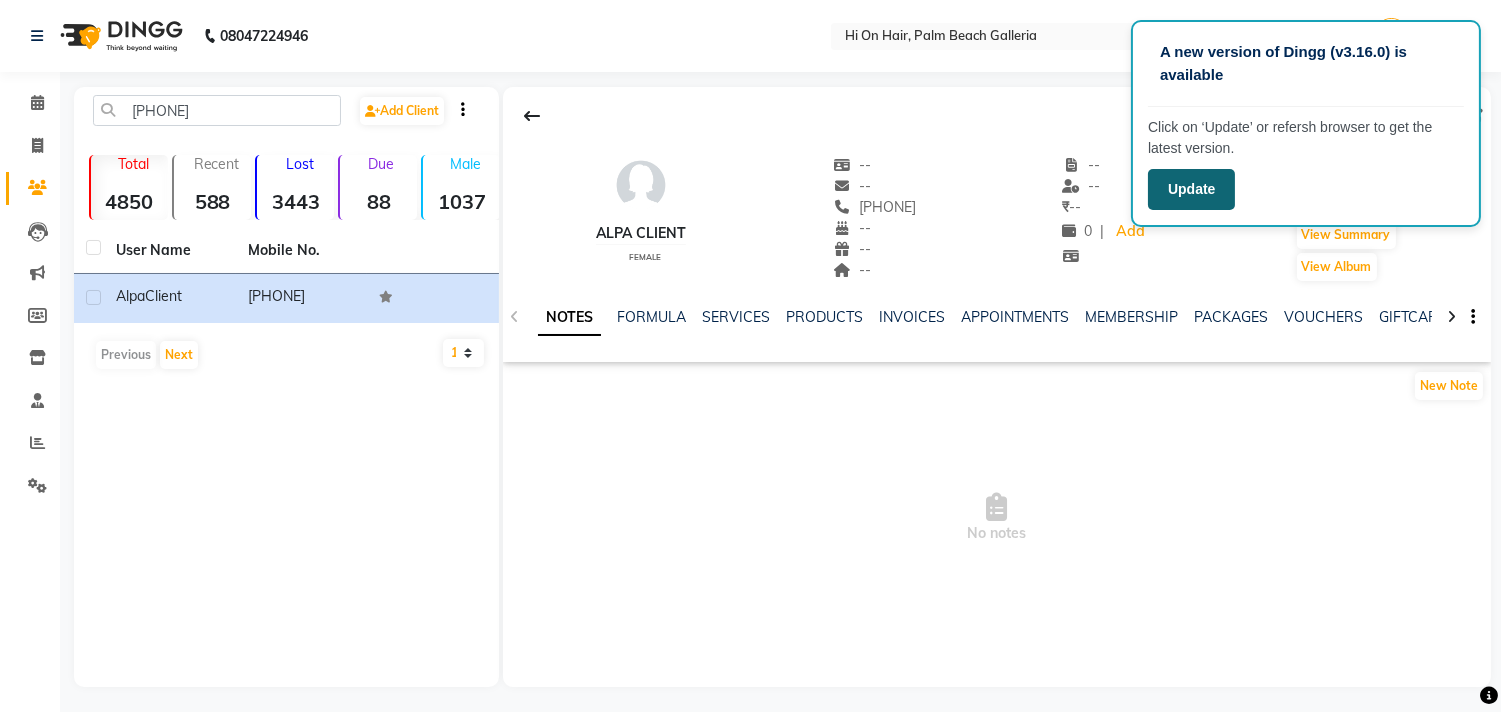 click on "Update" 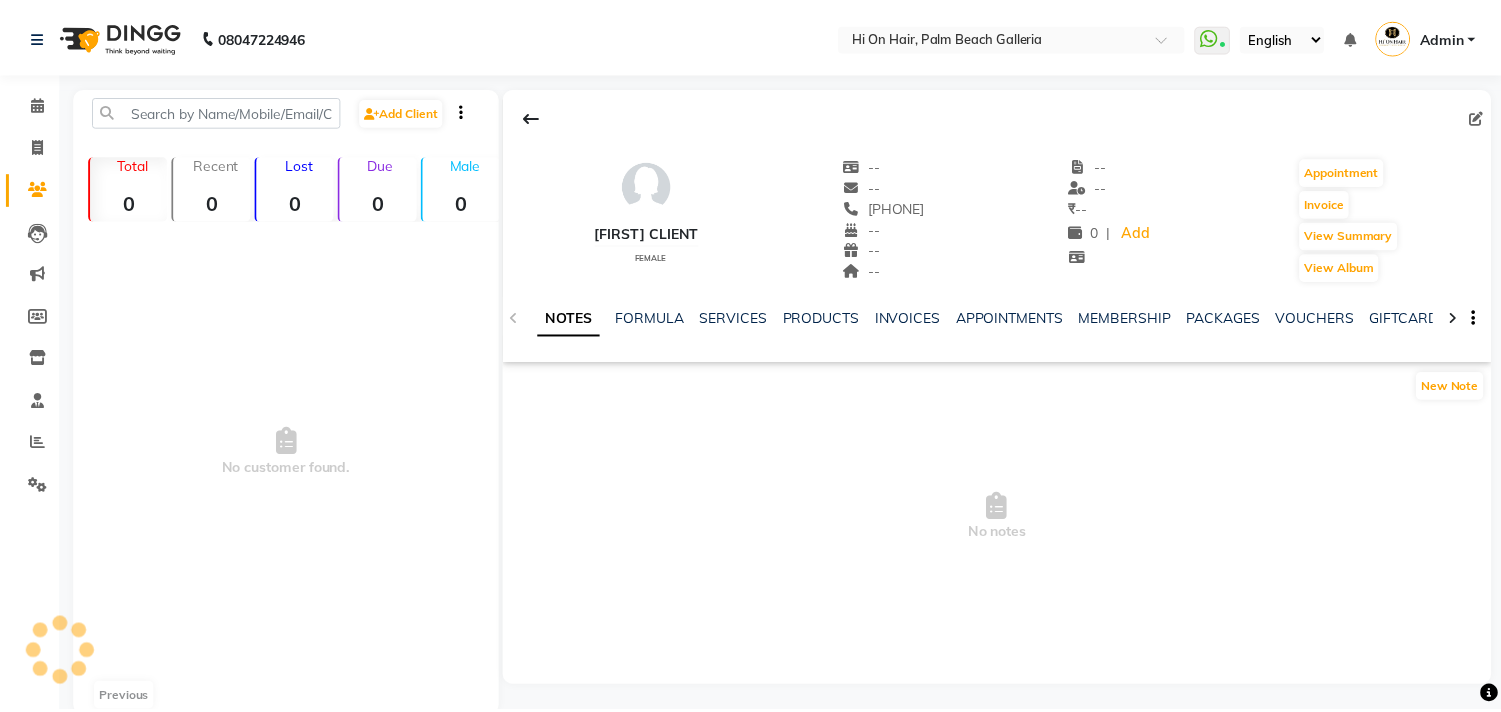 scroll, scrollTop: 0, scrollLeft: 0, axis: both 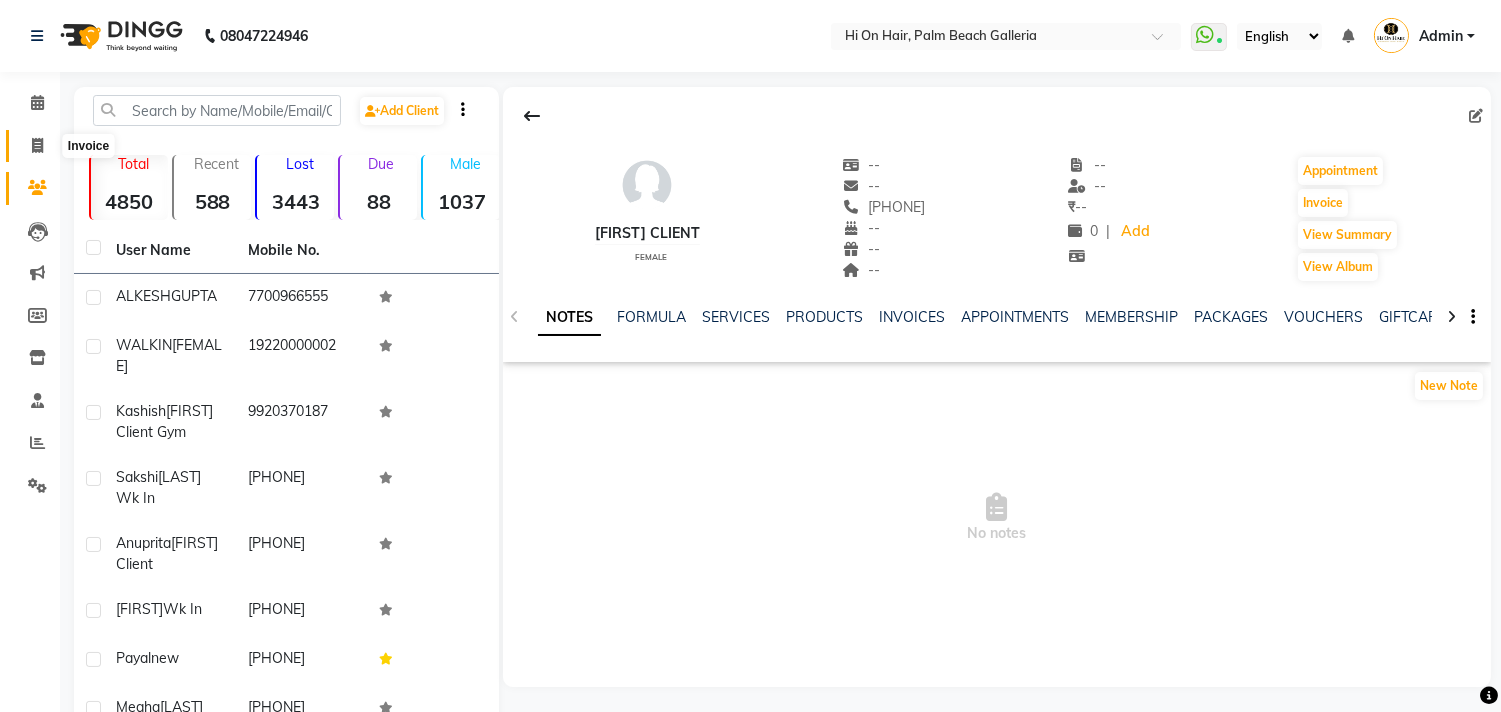 click 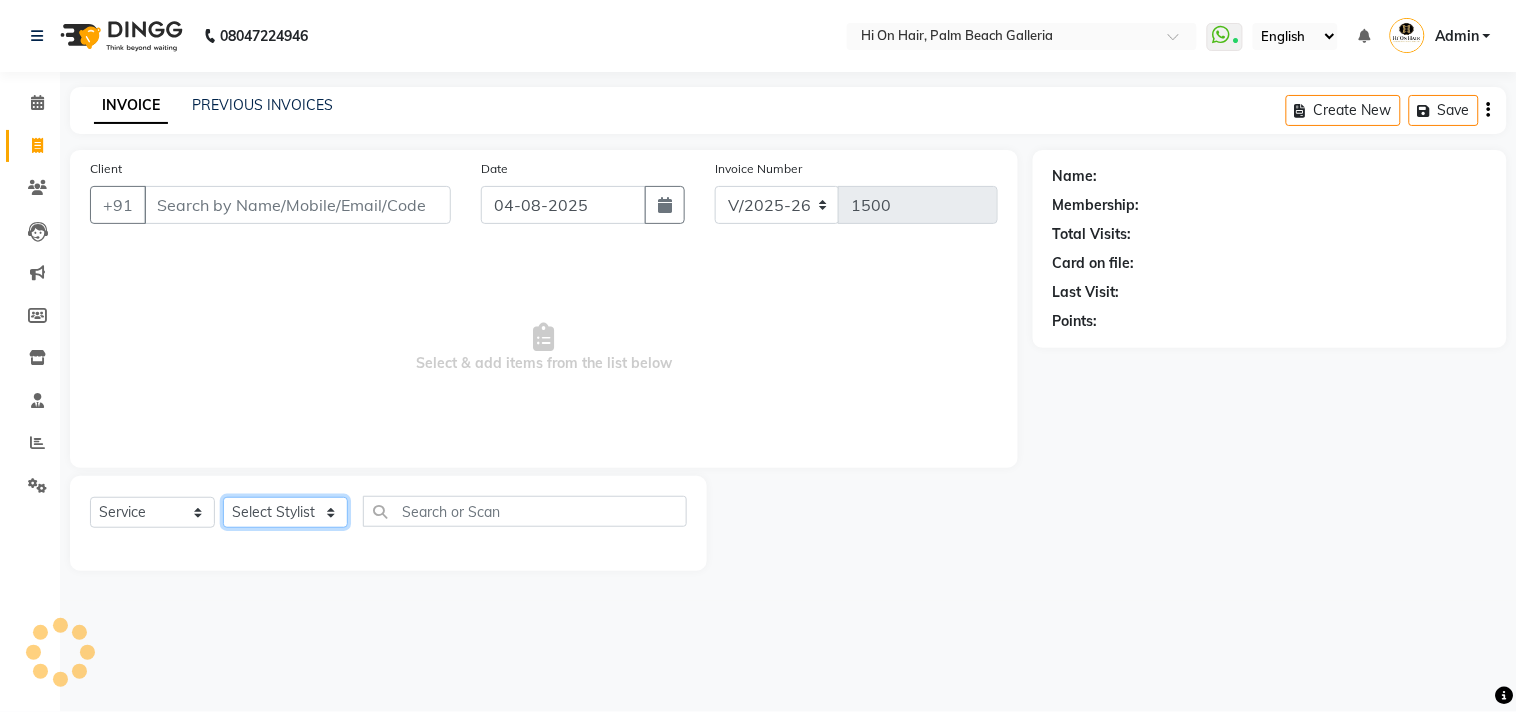 click on "Select Stylist" 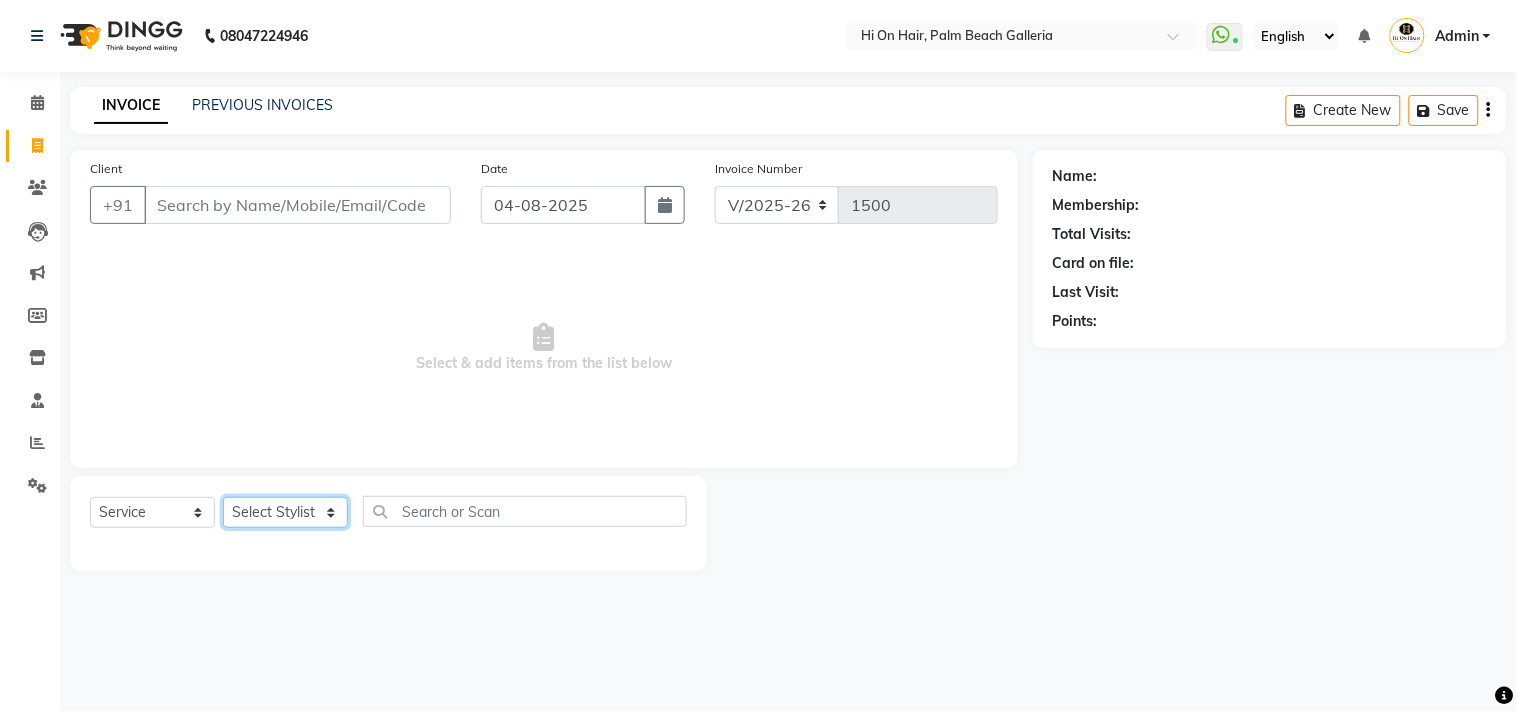 click on "Select Stylist" 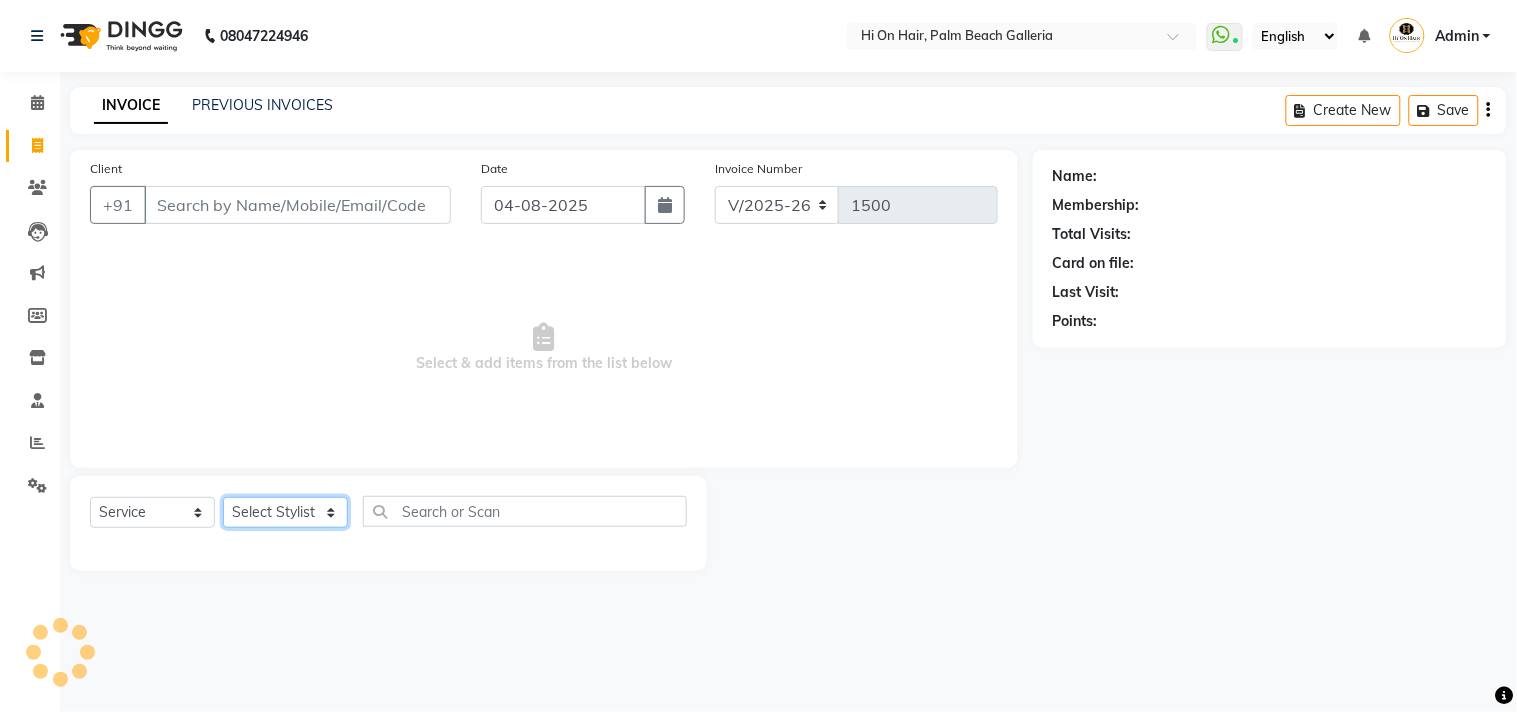 click on "Select Stylist Alim Kaldane Anwar Laskar Hi On Hair MAKYOPHI Pankaj Thakur Poonam Nalawade Raani Rasika  Shelar Rehan Salmani Saba Shaikh Sana Shaikh SOSEM Zeeshan Salmani" 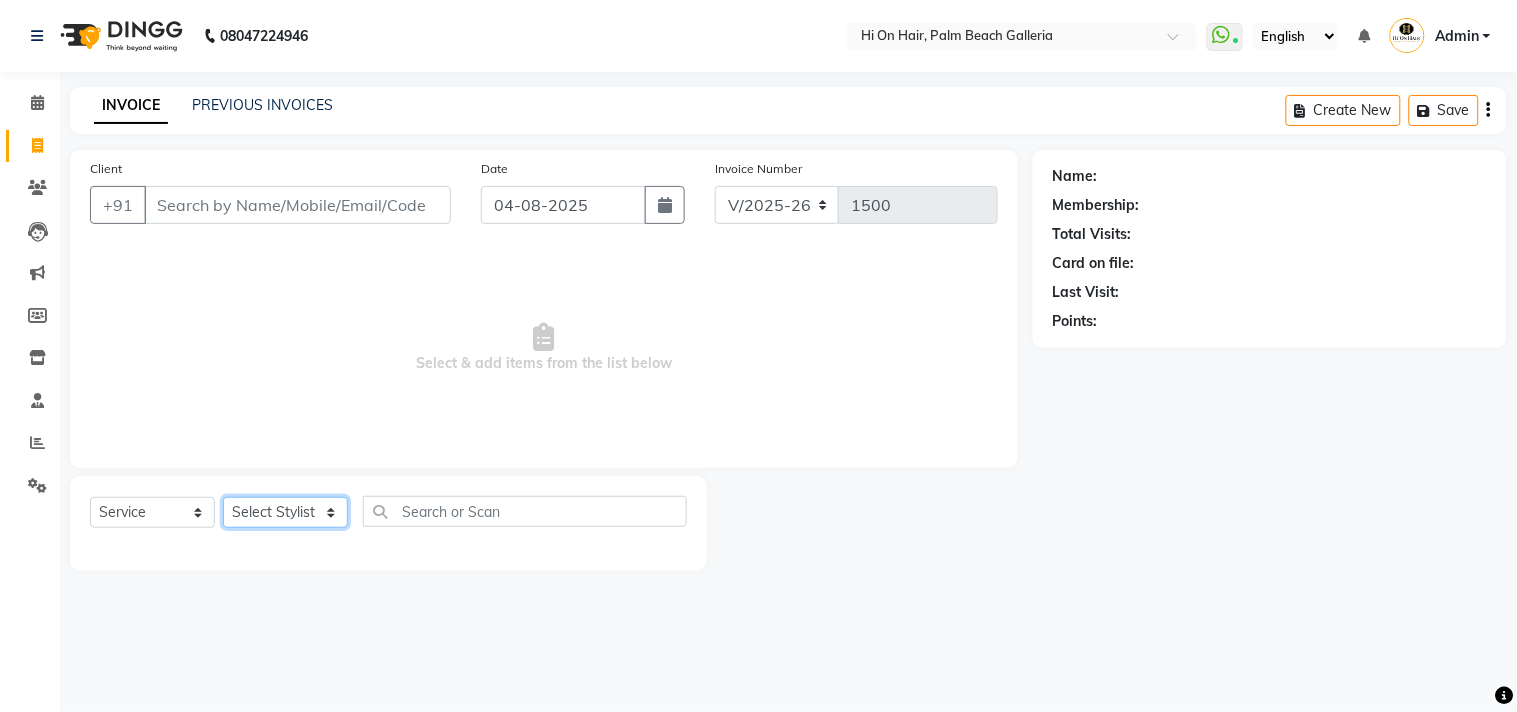 click on "Select Stylist Alim Kaldane Anwar Laskar Hi On Hair MAKYOPHI Pankaj Thakur Poonam Nalawade Raani Rasika  Shelar Rehan Salmani Saba Shaikh Sana Shaikh SOSEM Zeeshan Salmani" 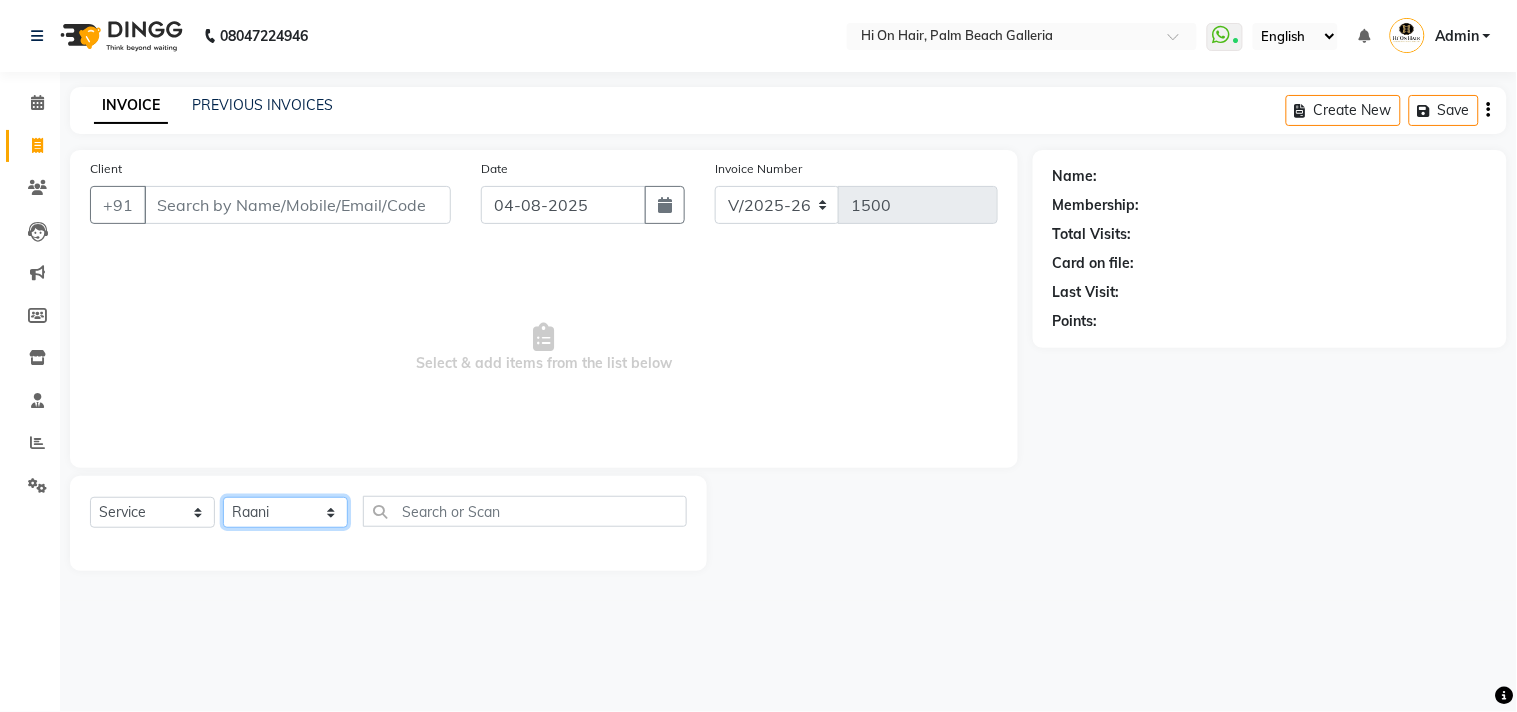 click on "Select Stylist Alim Kaldane Anwar Laskar Hi On Hair MAKYOPHI Pankaj Thakur Poonam Nalawade Raani Rasika  Shelar Rehan Salmani Saba Shaikh Sana Shaikh SOSEM Zeeshan Salmani" 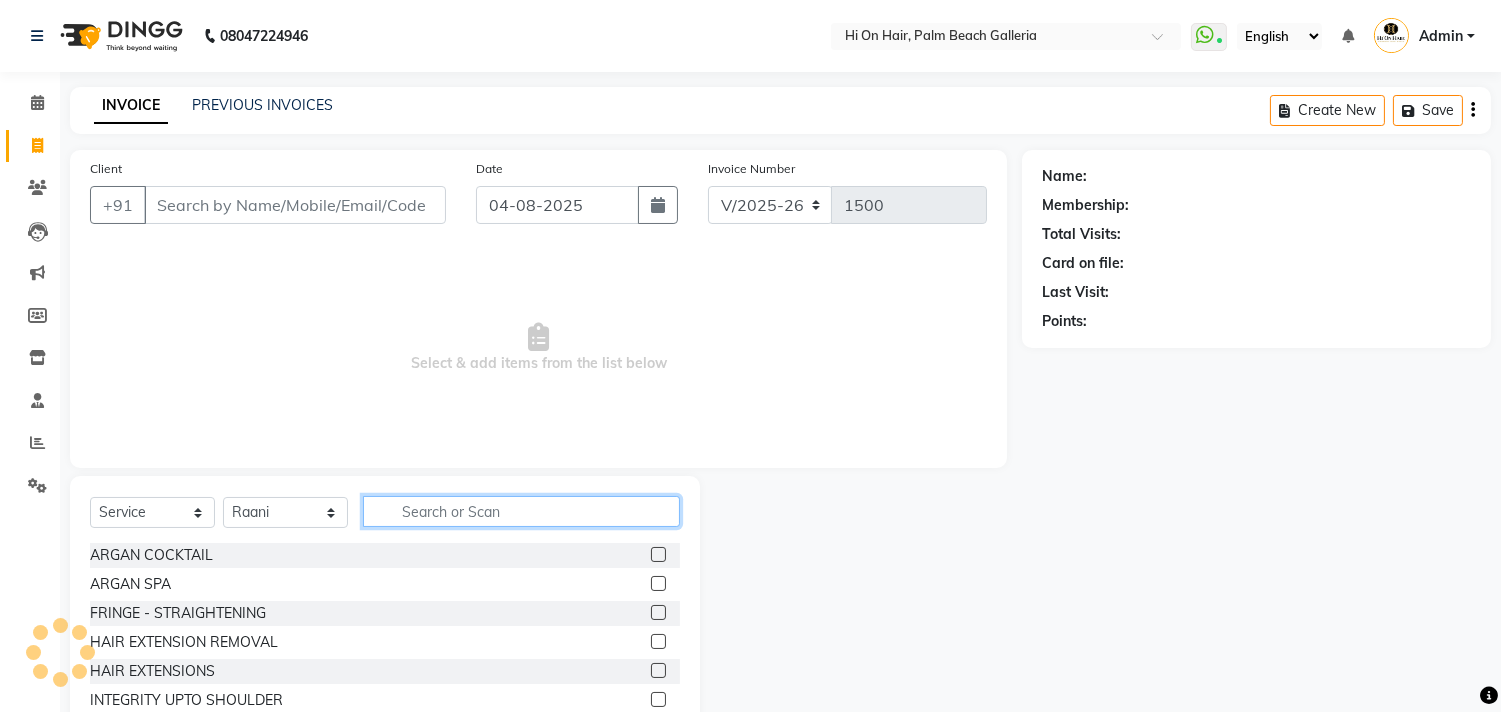 click 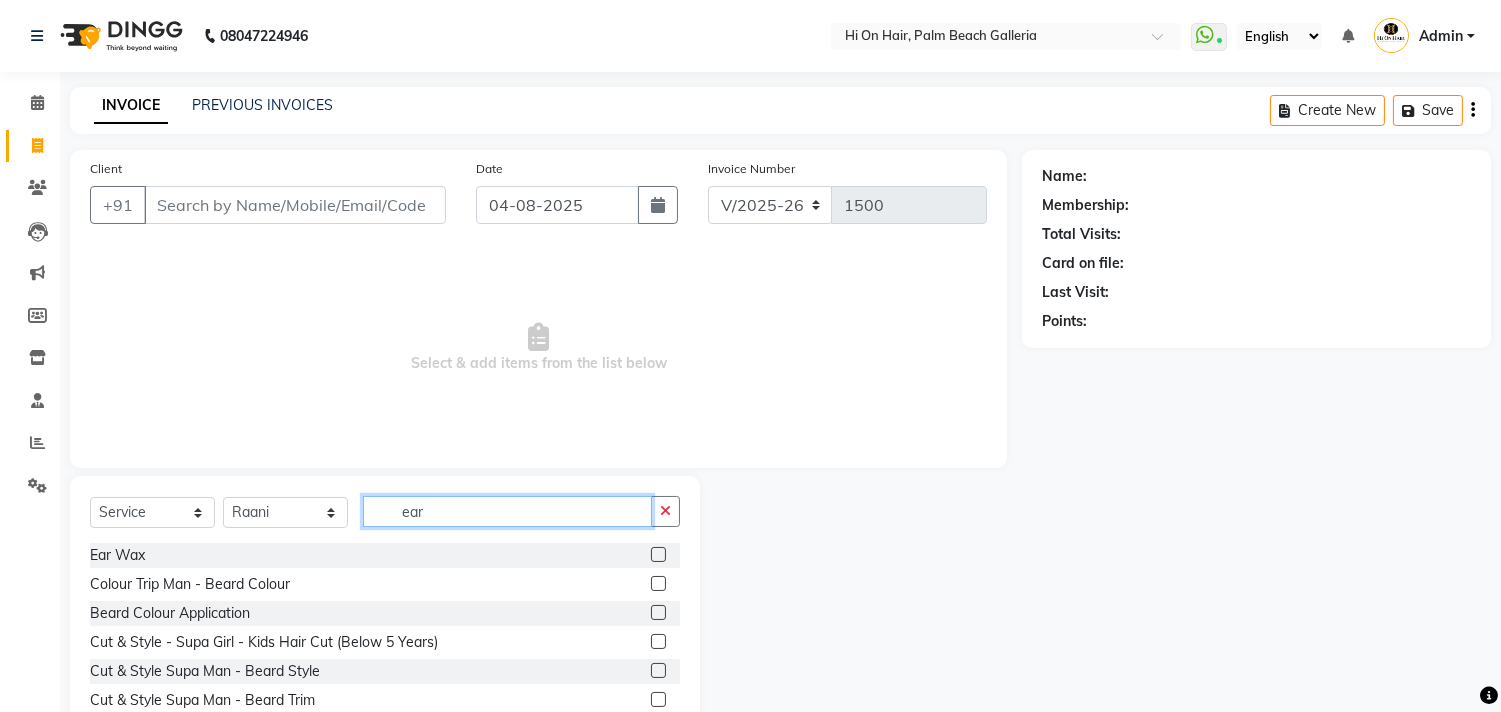 type on "ear" 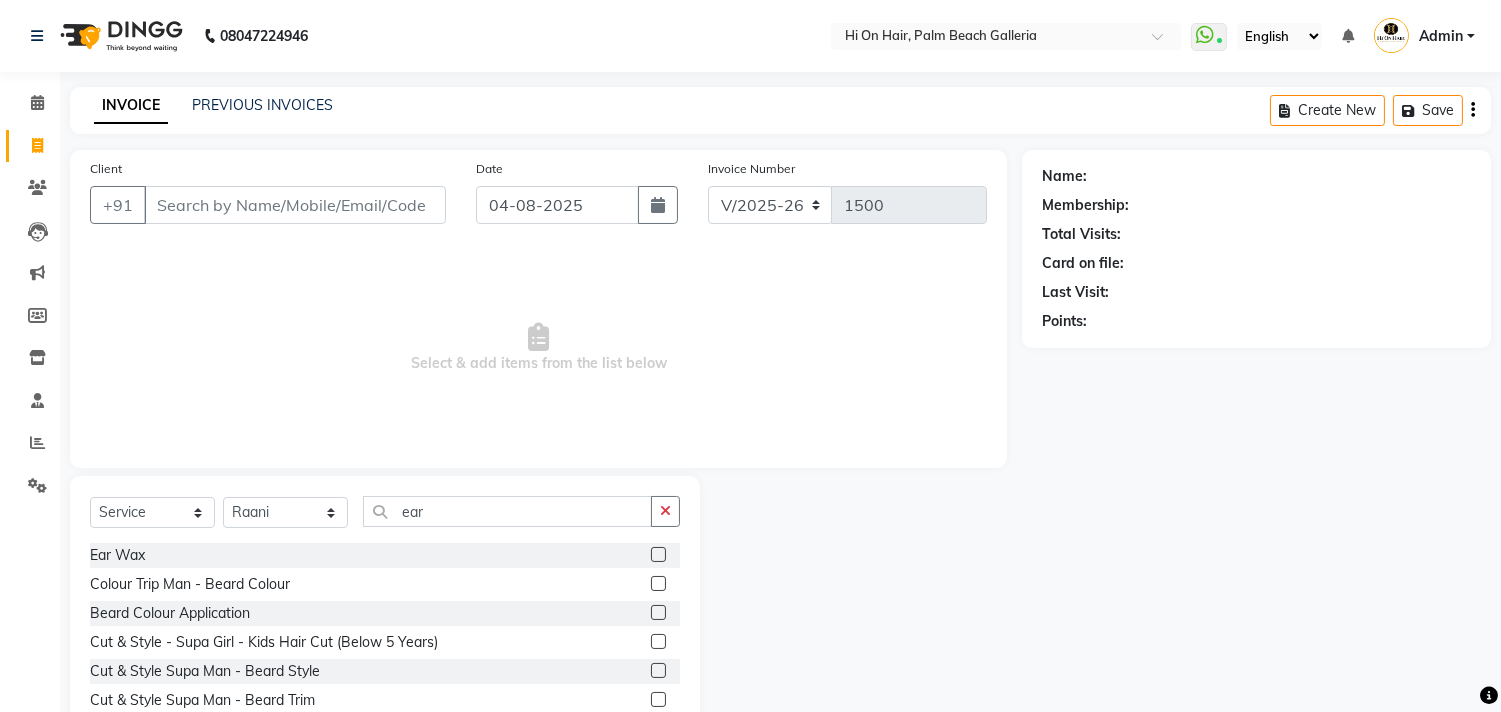 click 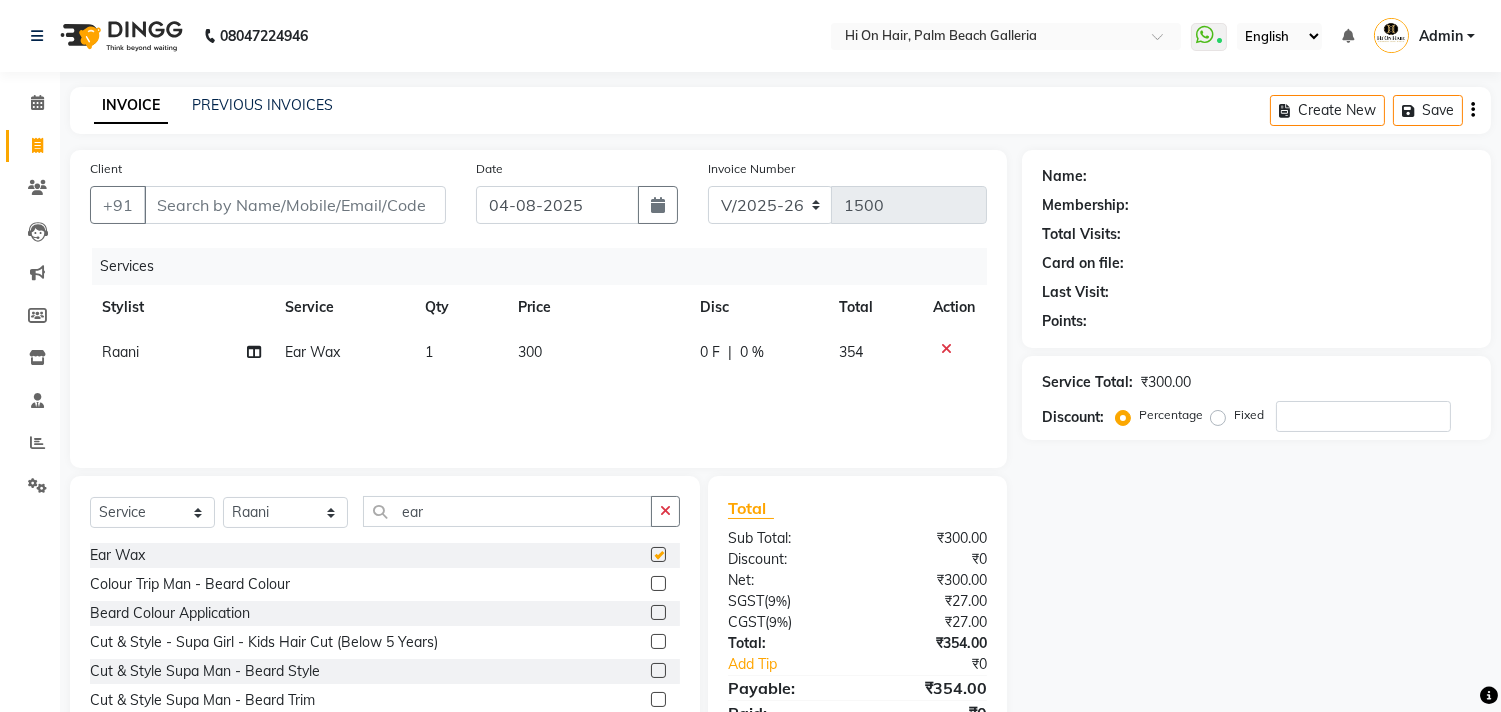 checkbox on "false" 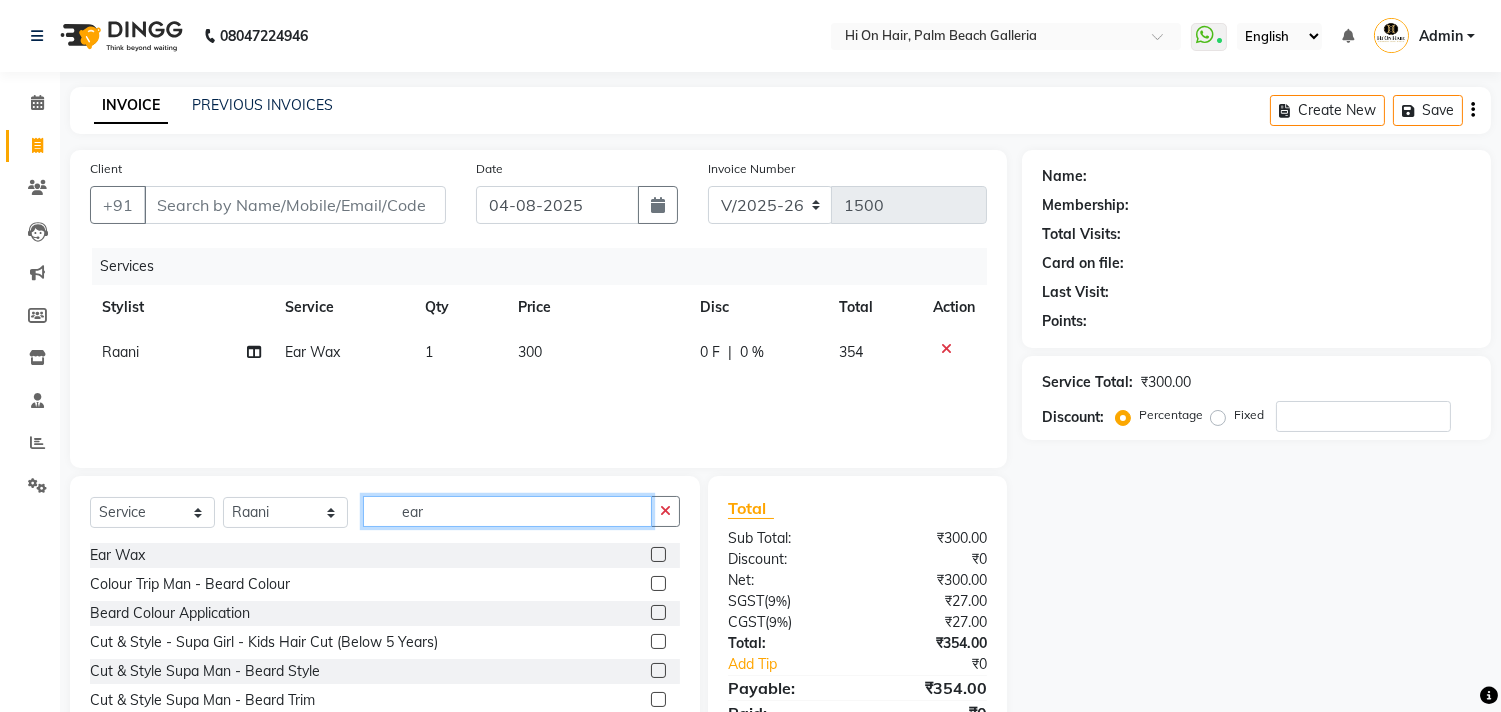 click on "ear" 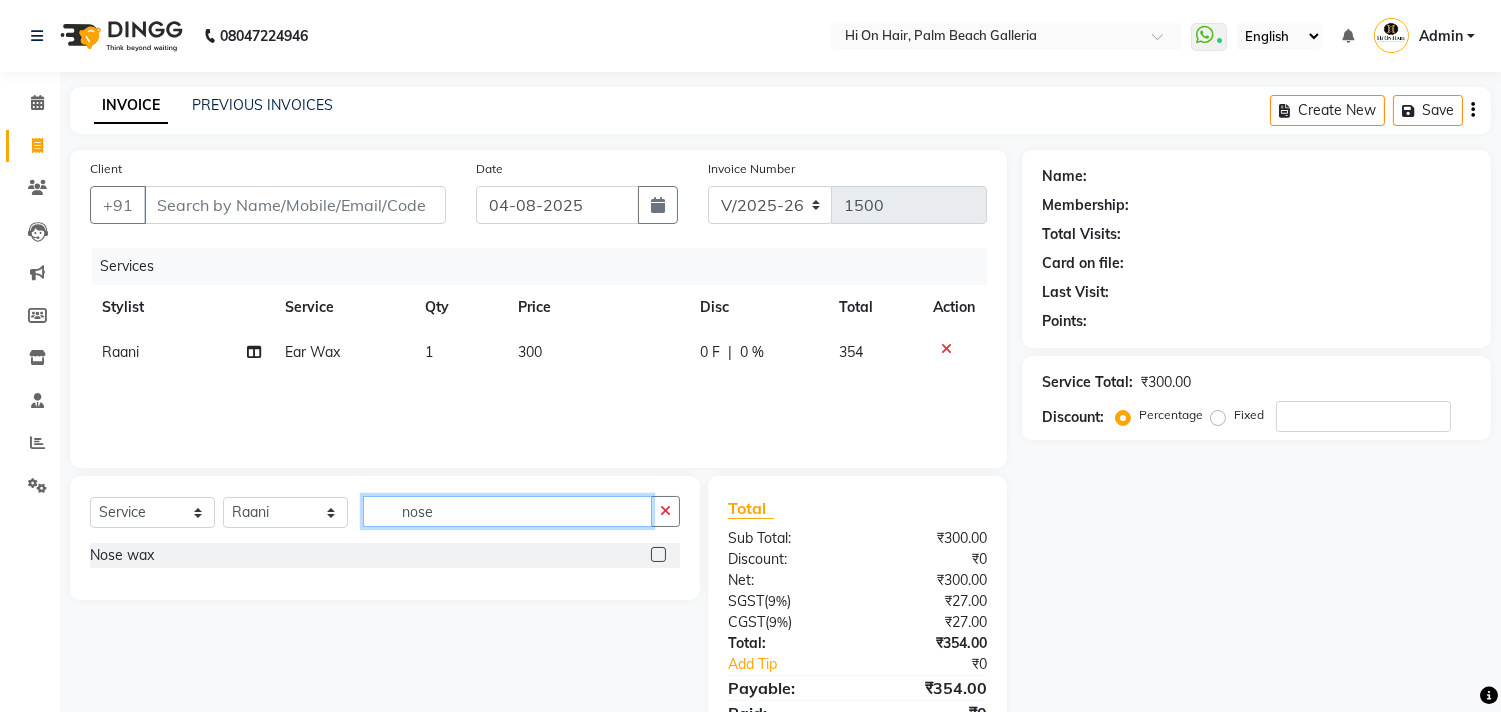 type on "nose" 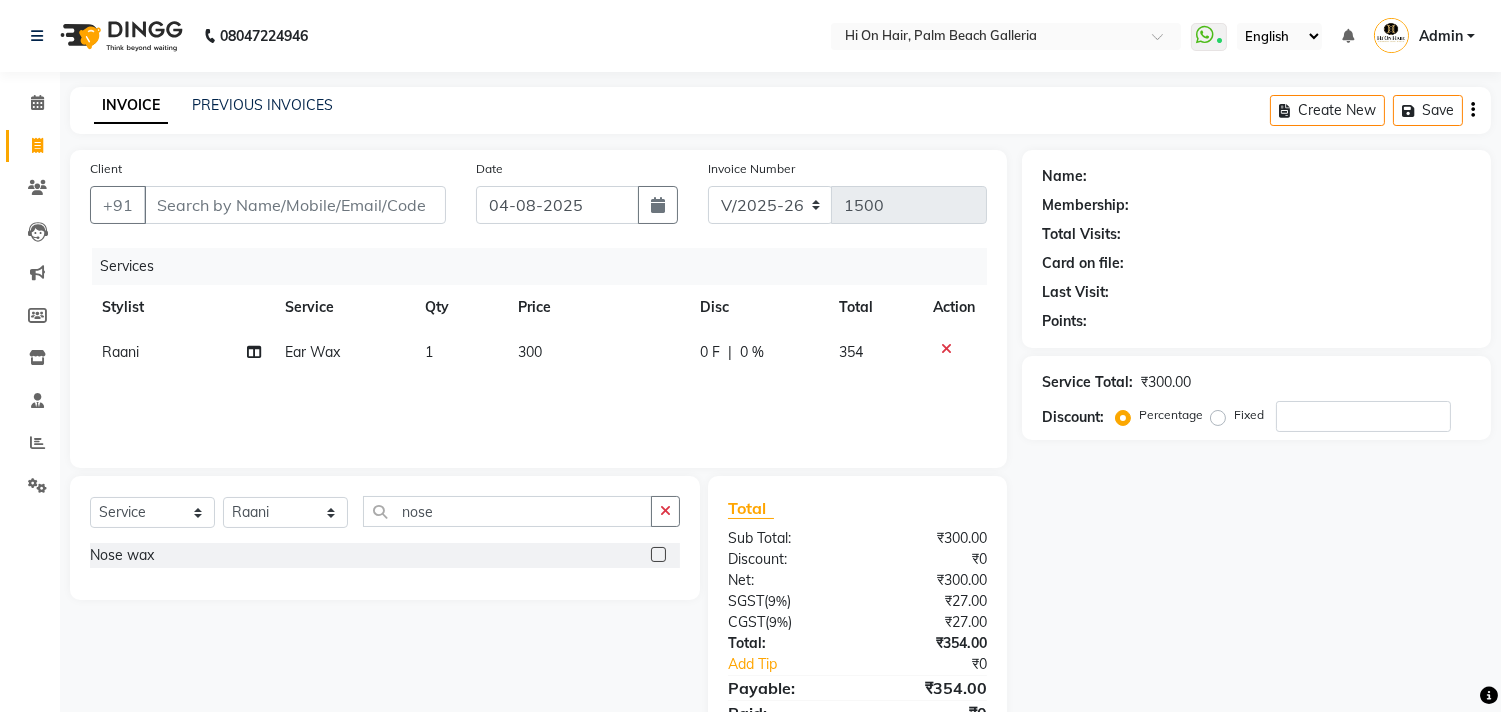 click 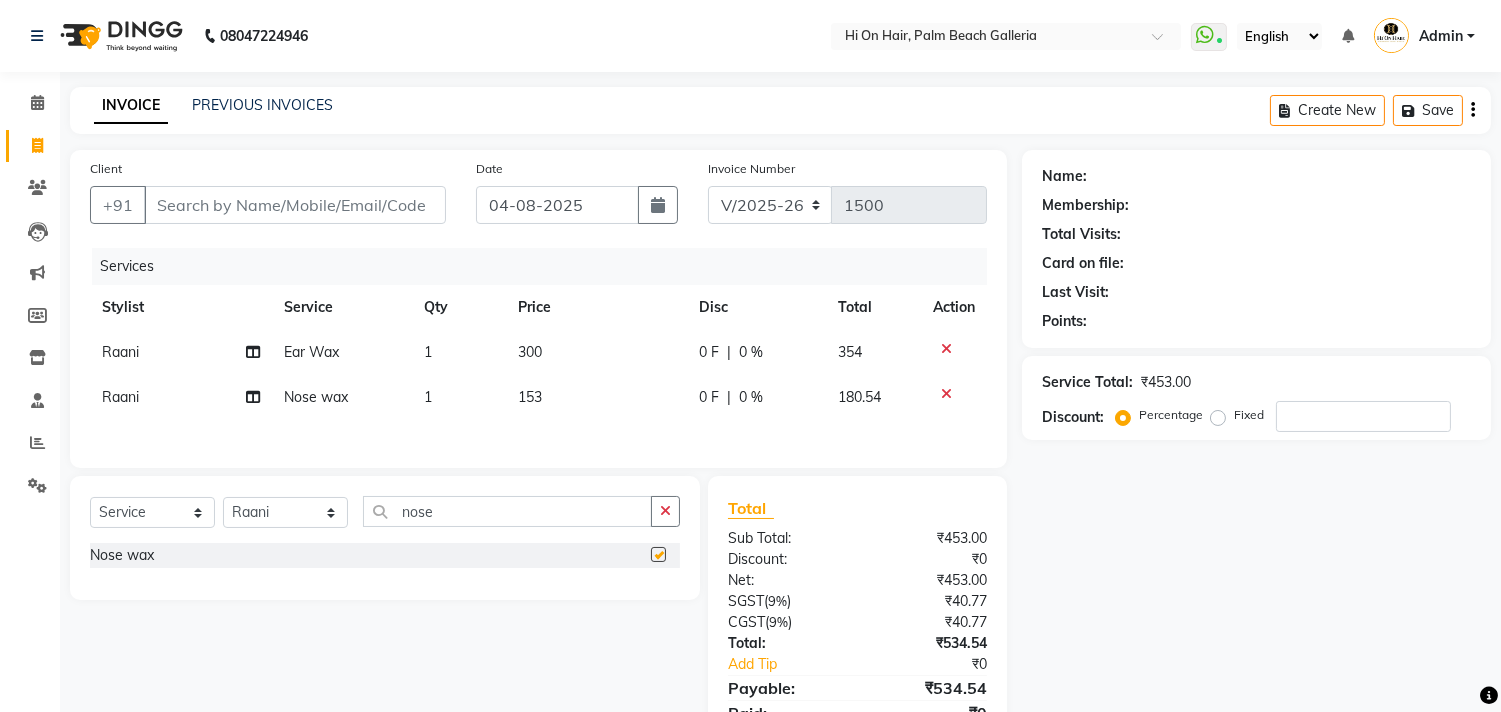checkbox on "false" 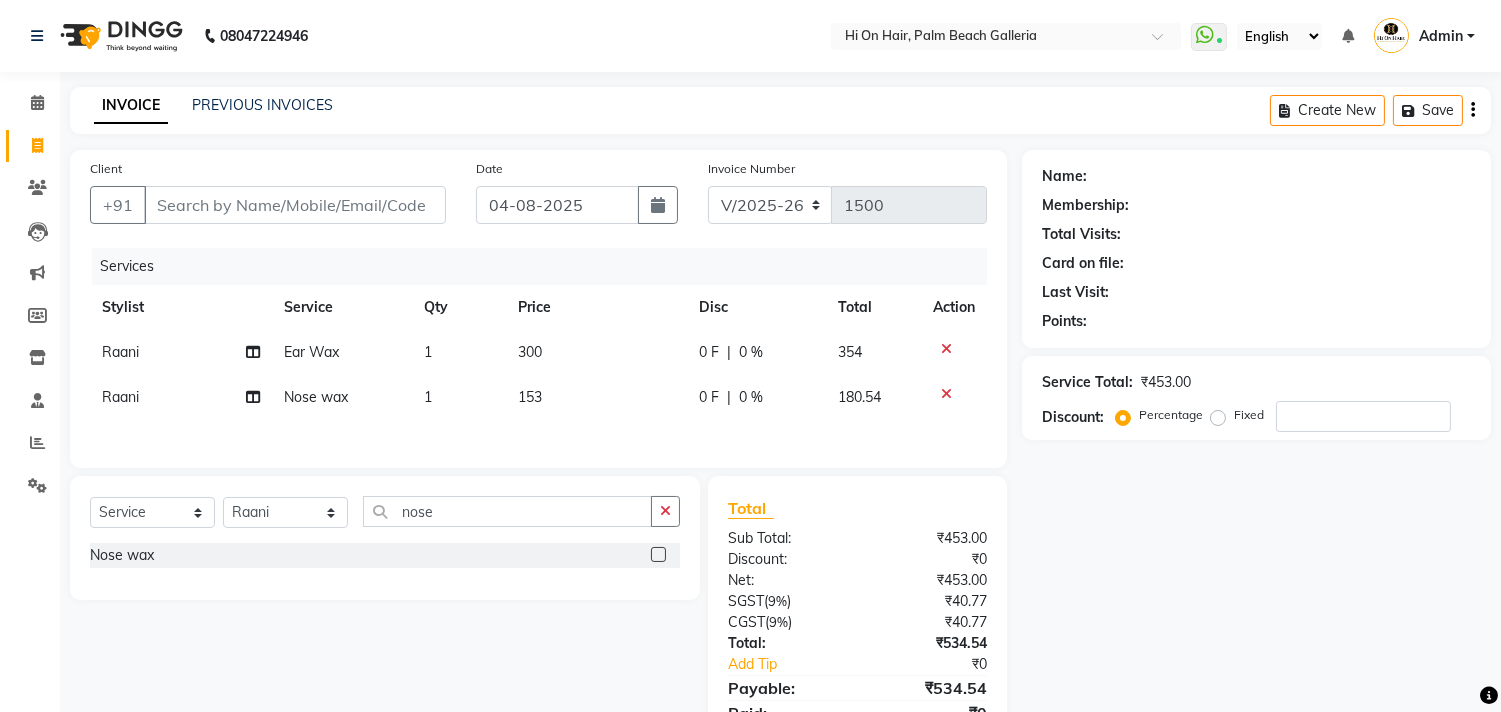 click on "153" 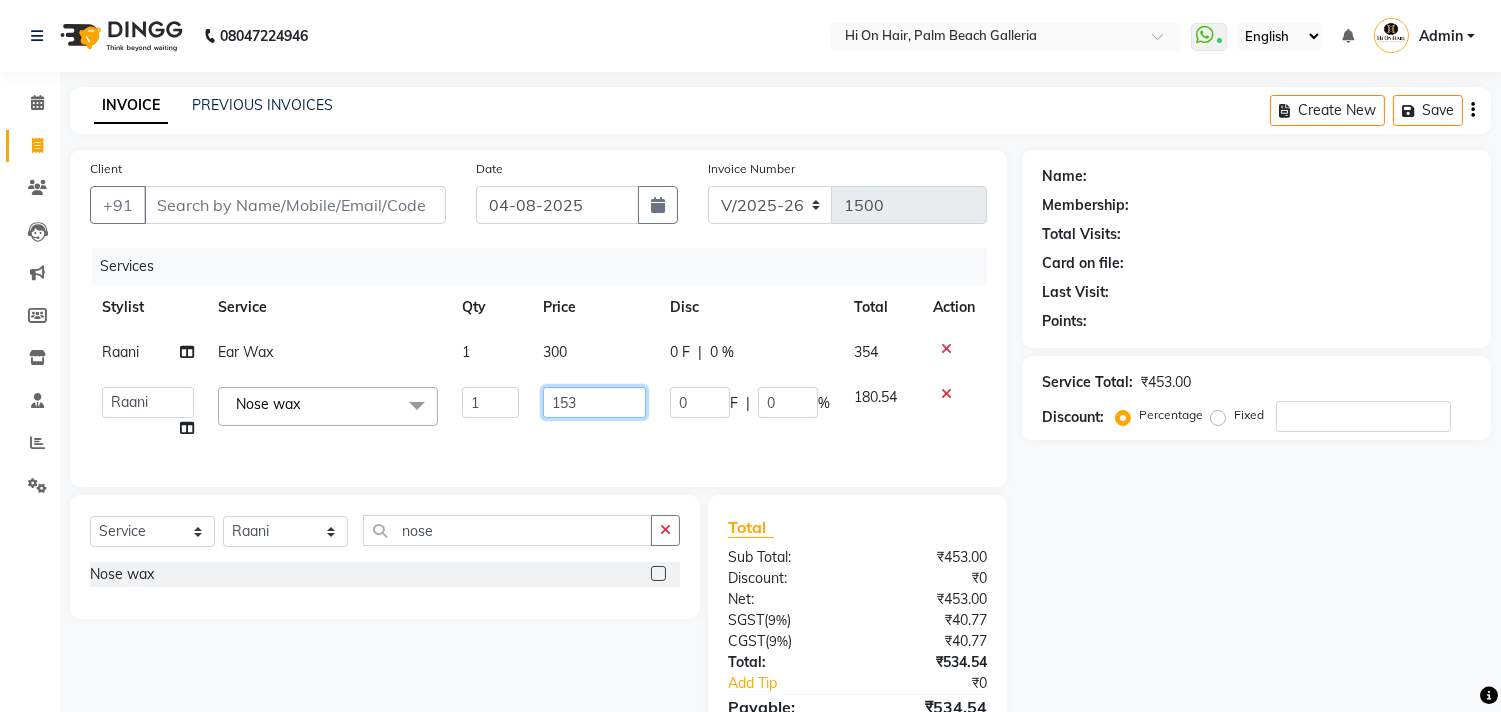 click on "153" 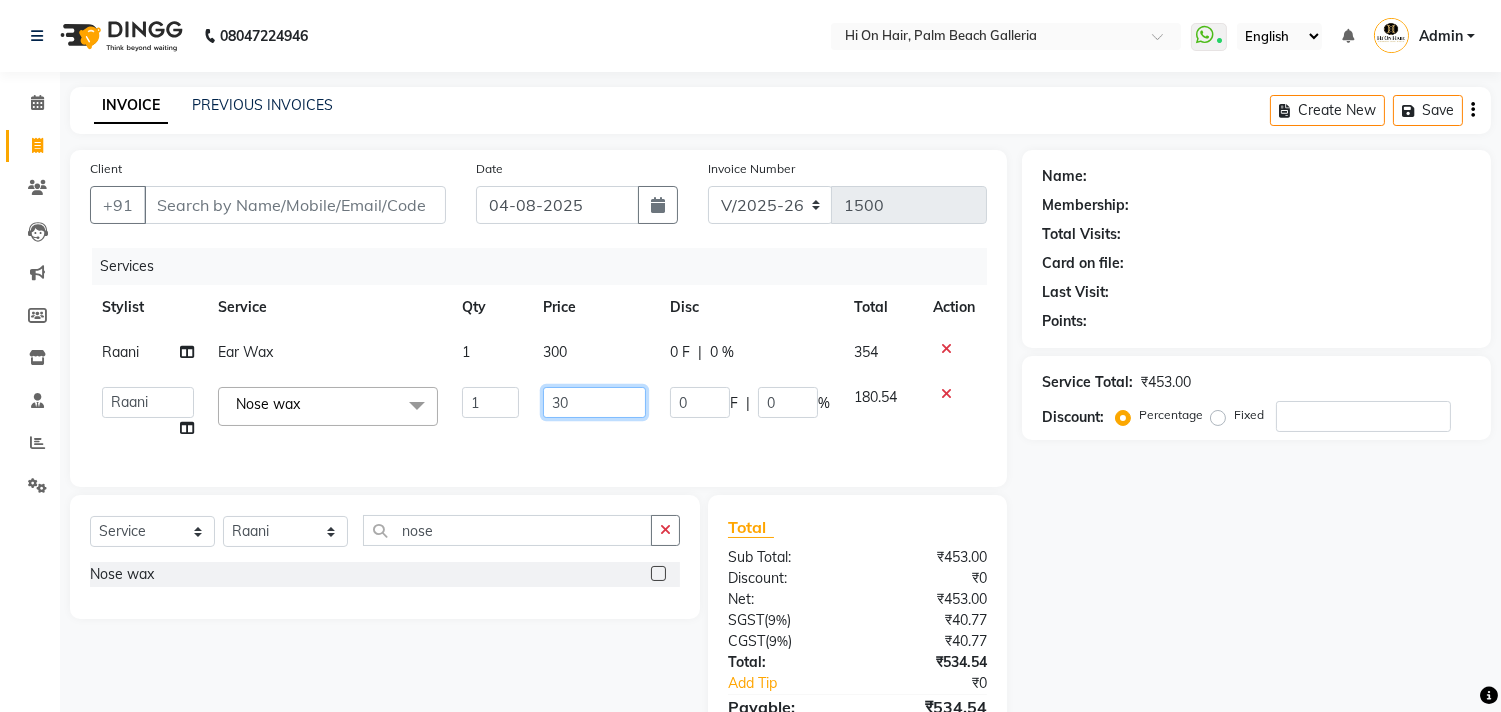 type on "300" 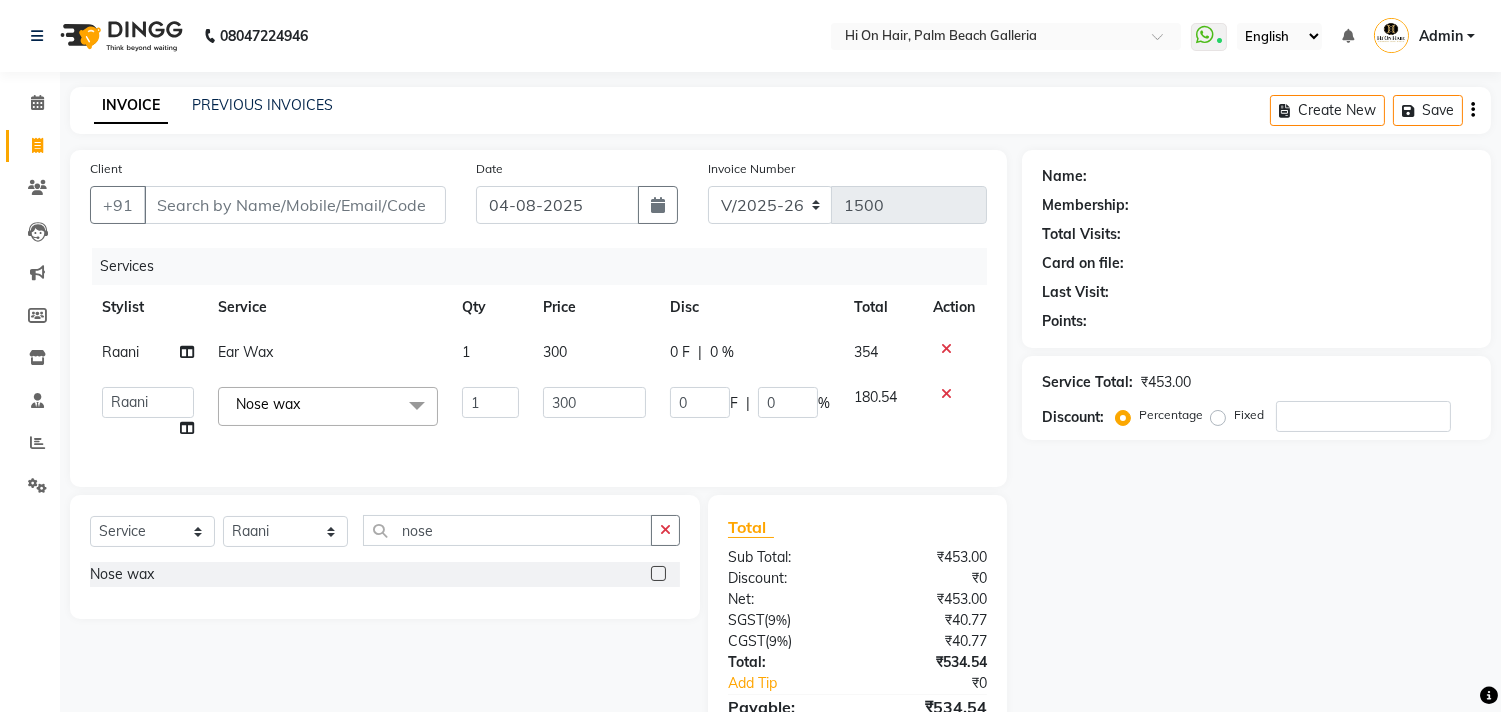click on "Services Stylist Service Qty Price Disc Total Action Raani Ear Wax 1 300 0 F | 0 % 354 [FIRST] [LAST] Anwar Laskar Hi On Hair MAKYOPHI Pankaj Thakur Poonam Nalawade Raani Rasika Shelar Rehan Salmani Saba Shaikh Sana Shaikh SOSEM Zeeshan Salmani Nose wax x ARGAN COCKTAIL ARGAN SPA FRINGE - STRAIGHTENING HAIR EXTENSION REMOVAL HAIR EXTENSIONS INTEGRITY UPTO SHOULDER MOISTURE PLUS SPA (Upto Shoulder) NANO PLASTIA (Very Short) OLA PLEX STAND ALONE OLA PLEX TREATMENT SLIVER SHINE COCKTAIL STENSILS STRAIGHTNING (ABOVE SHOULDER) STRAIGHTNING (BELOW SHOULDER) STRAIGHTNING (UPTO WAIST) STRAIGHTNING (VERY SHORT) Colour Care milkshake Spa foot massage Nose wax file/cut file/cut/polish outcurls Blow dry Aroma Manicure eyebrows/upperlips wash n Blowdry UPPERLIPS PINKINI WAX face Dtan Cateye gel polish Aroma Pedicure AVL pedicure marine sea alga face bleach Bomb pedicure Bomb Manicure AVL Manicure marine sea alga Feet Wax ADD ON OIL WASH FEET DTAN Polish change Add on Feet Pack Add on hands pack" 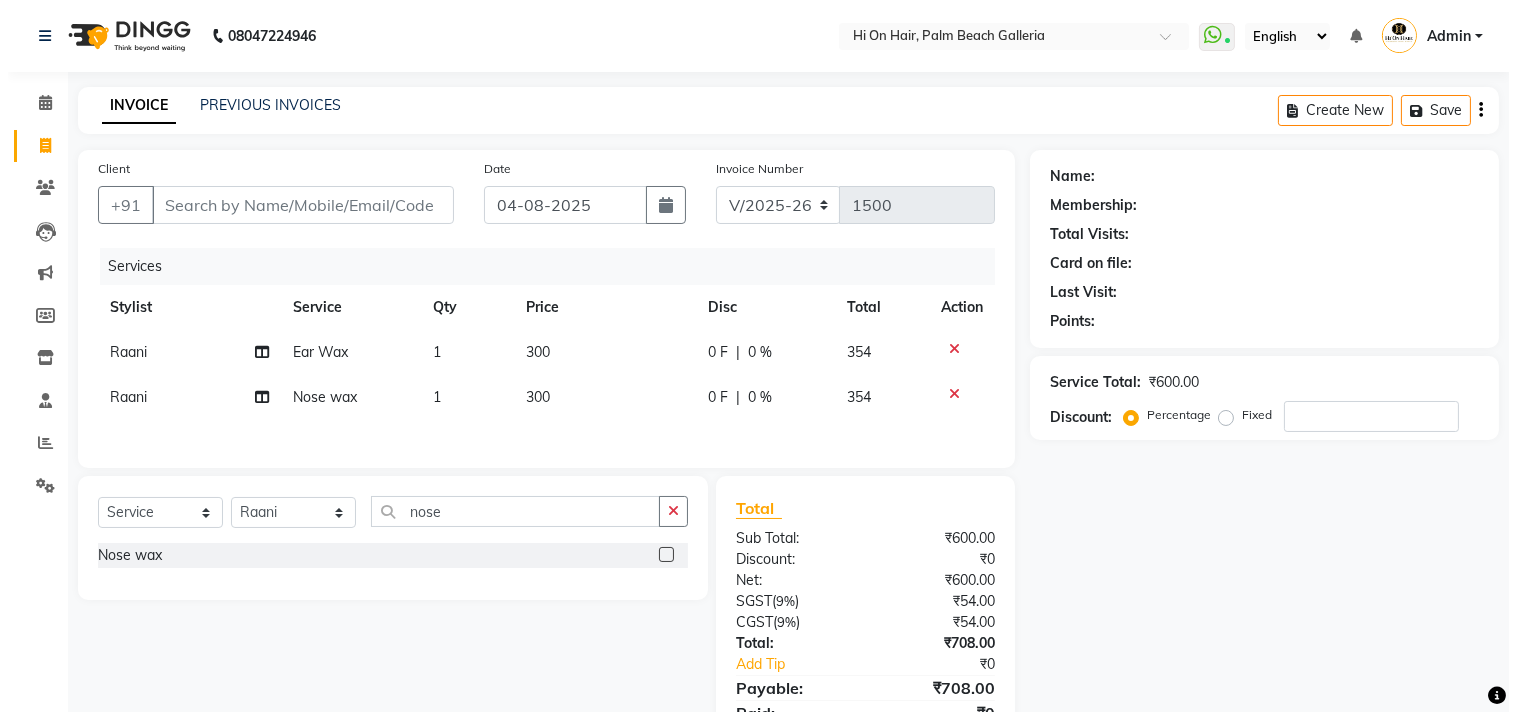 scroll, scrollTop: 92, scrollLeft: 0, axis: vertical 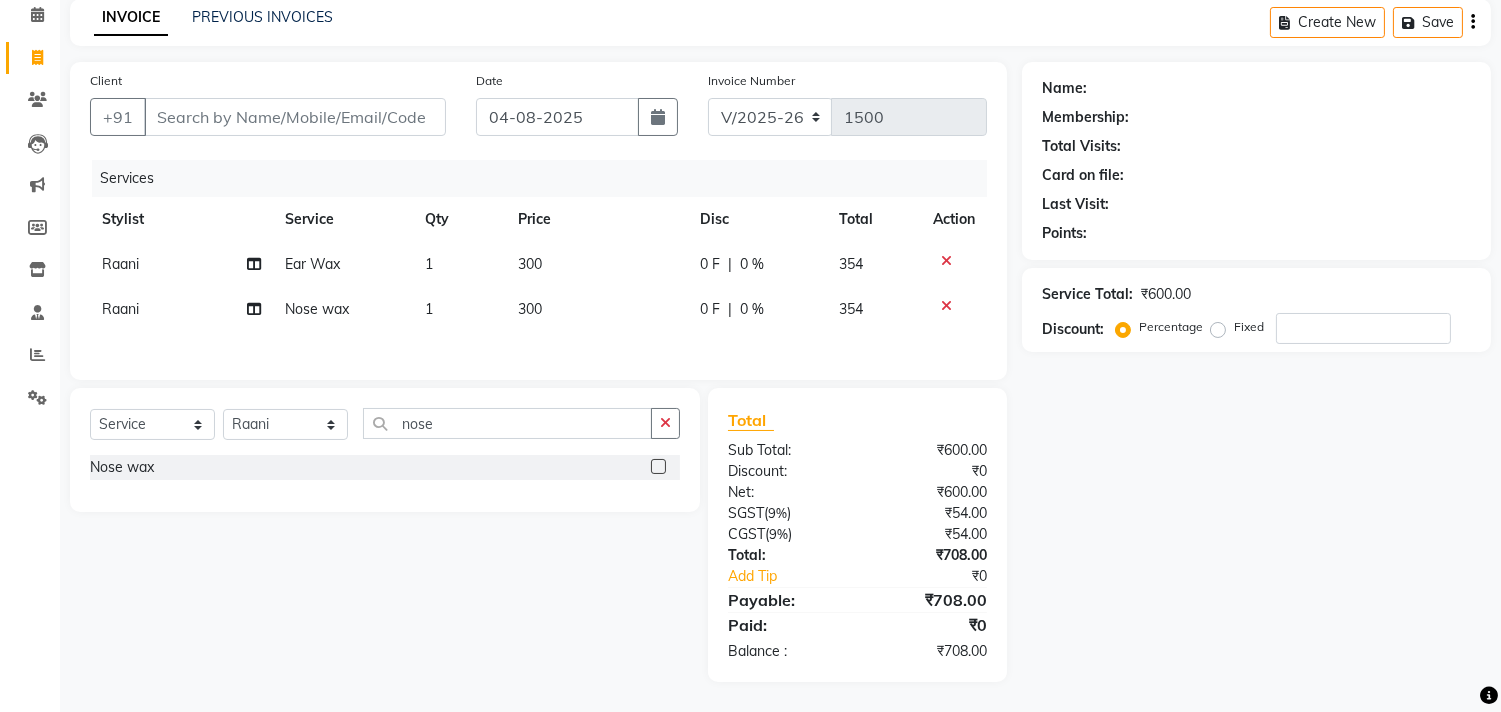 click on "Service Total:  ₹600.00  Discount:  Percentage   Fixed" 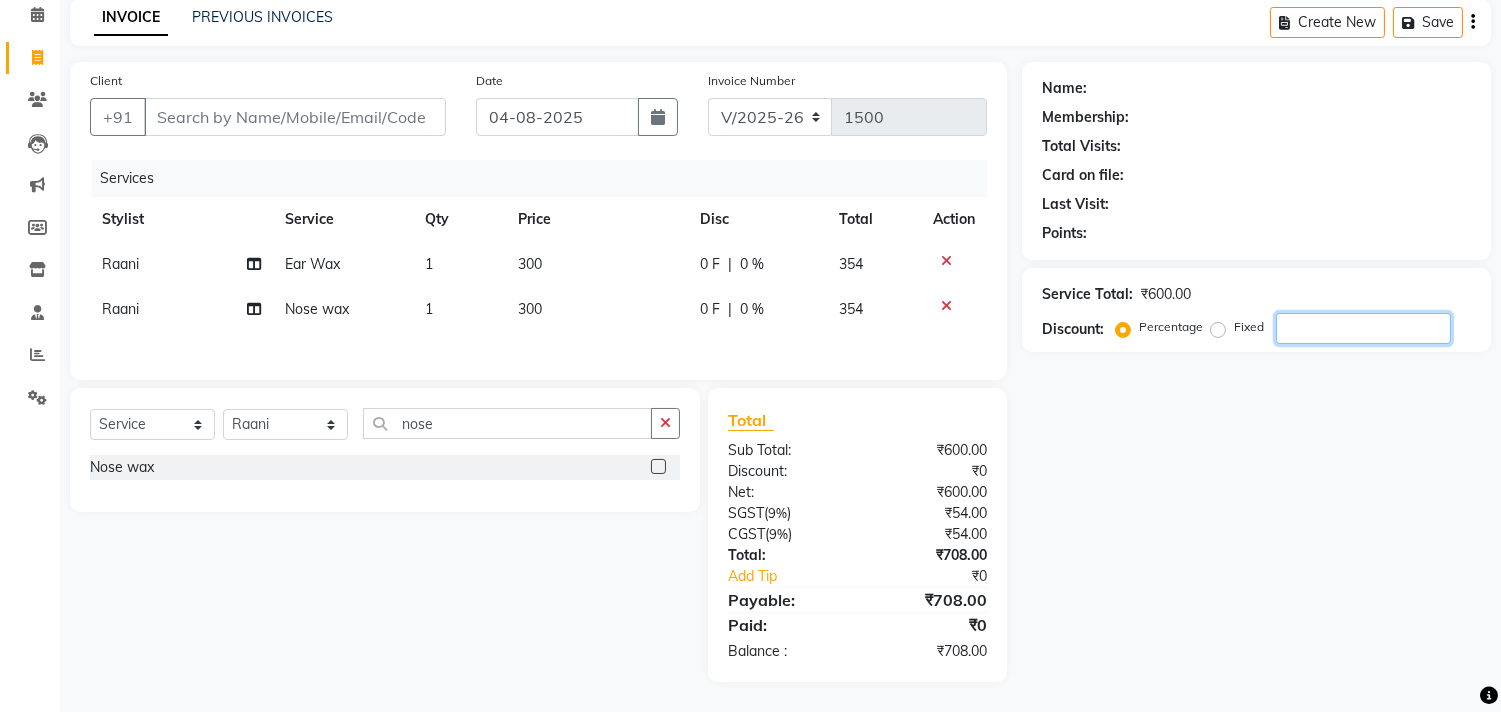 click 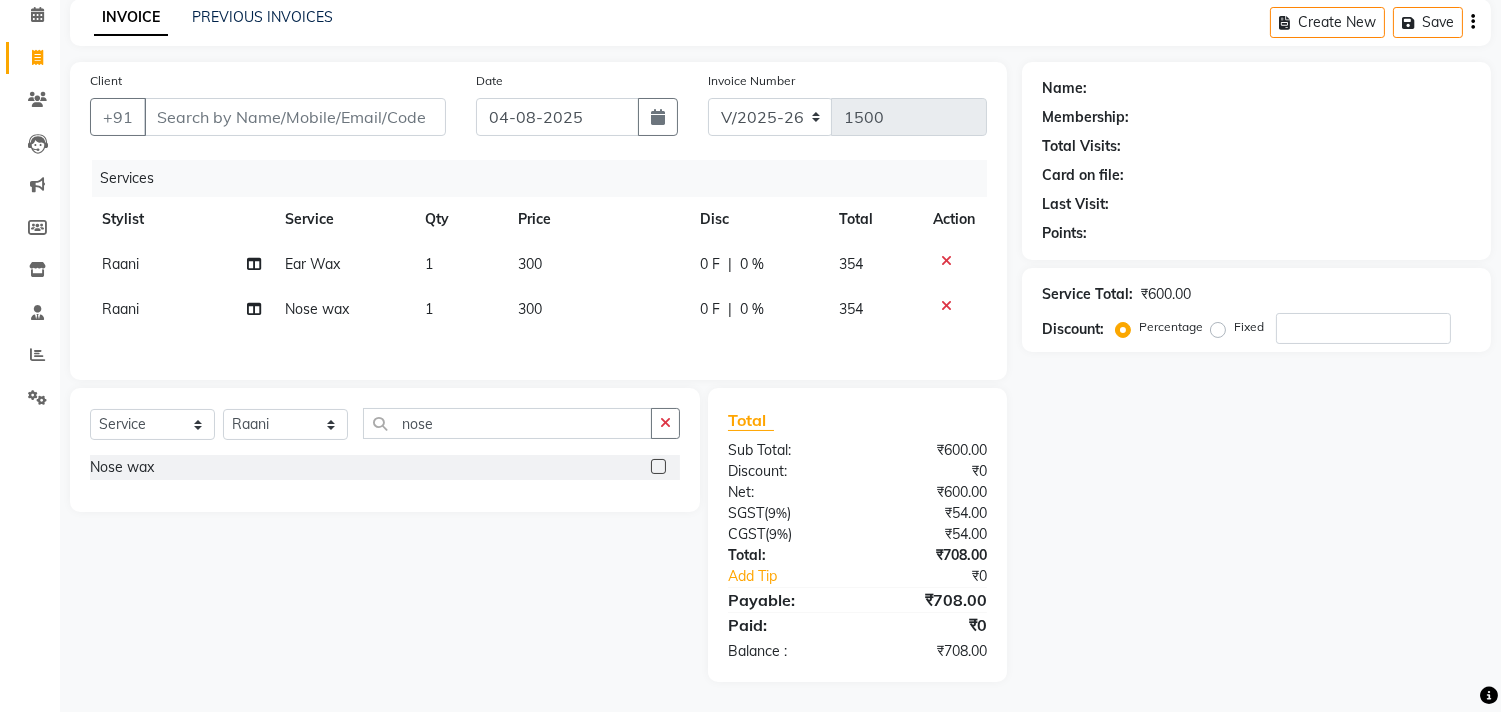 click on "Client +91" 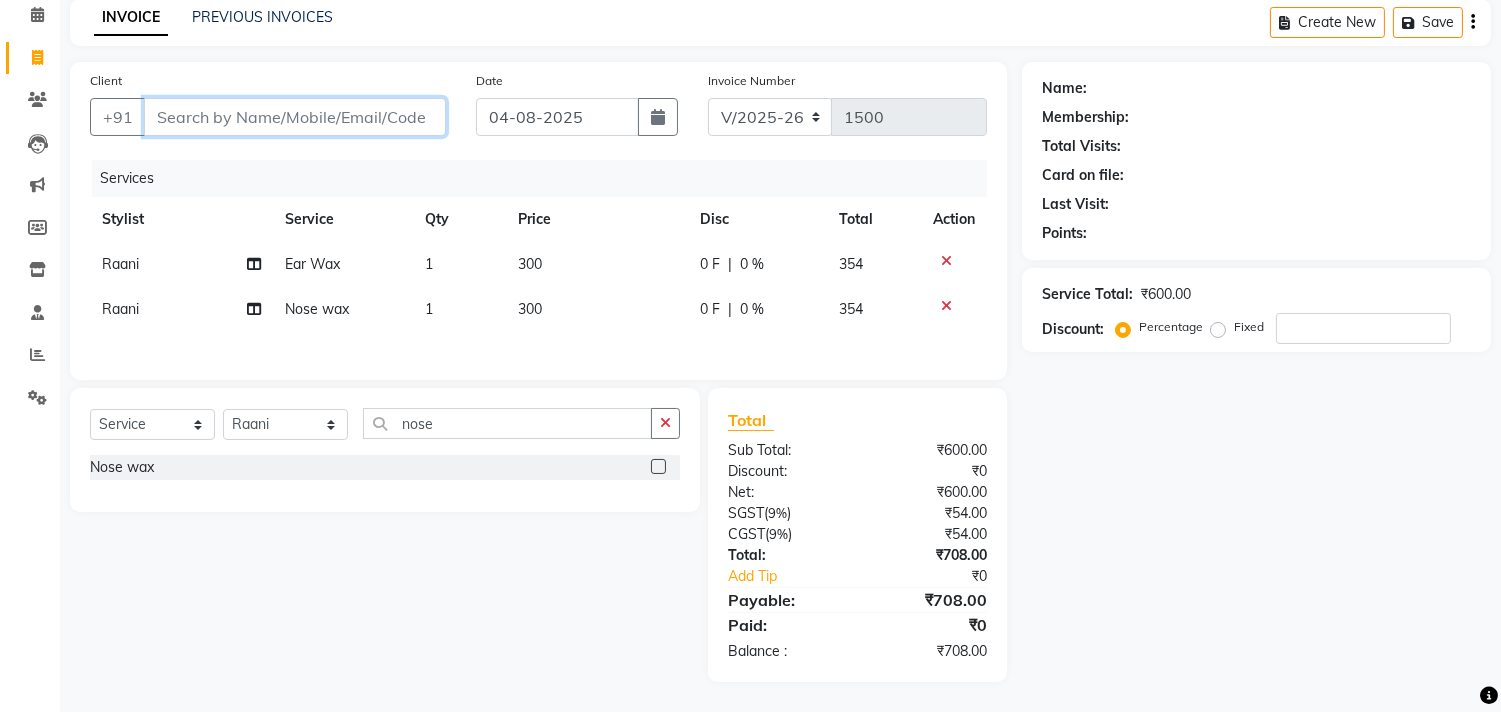 click on "Client" at bounding box center [295, 117] 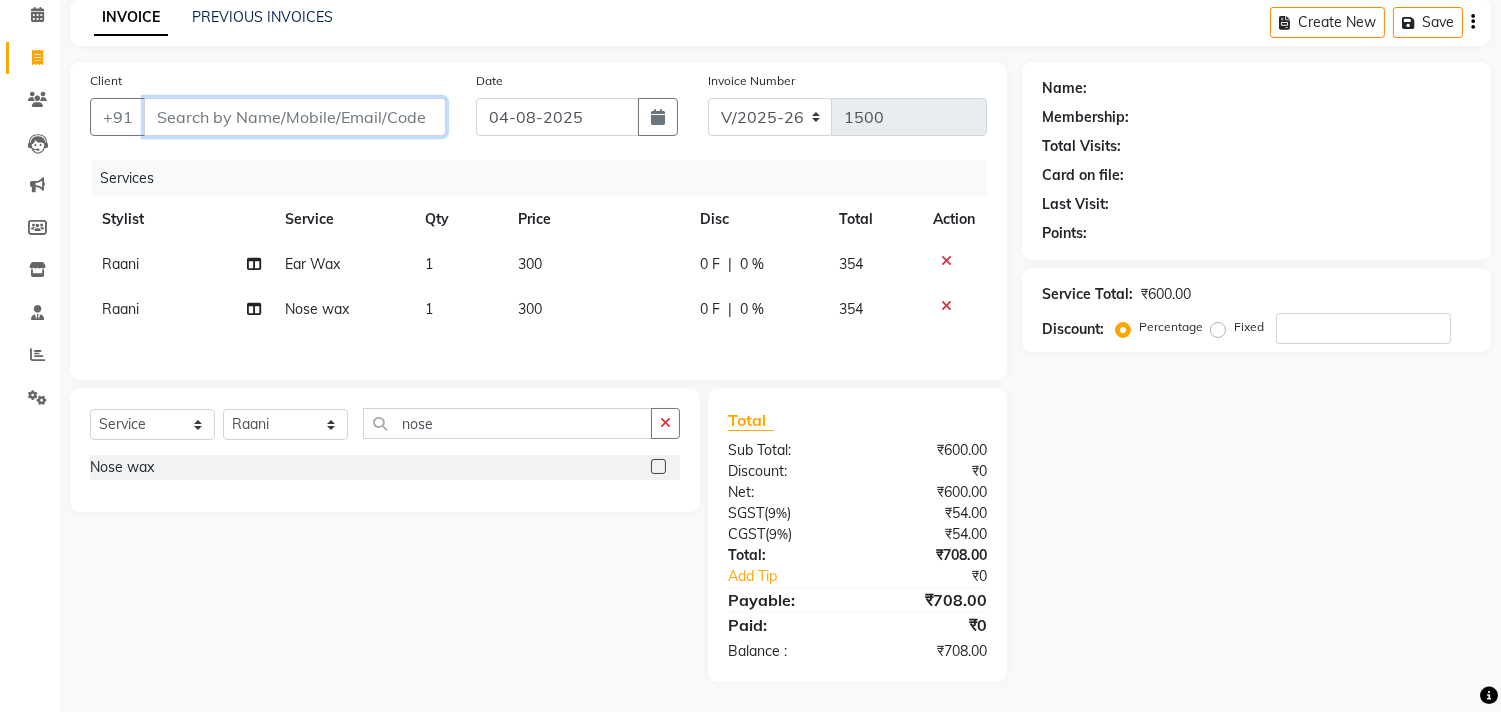 type on "s" 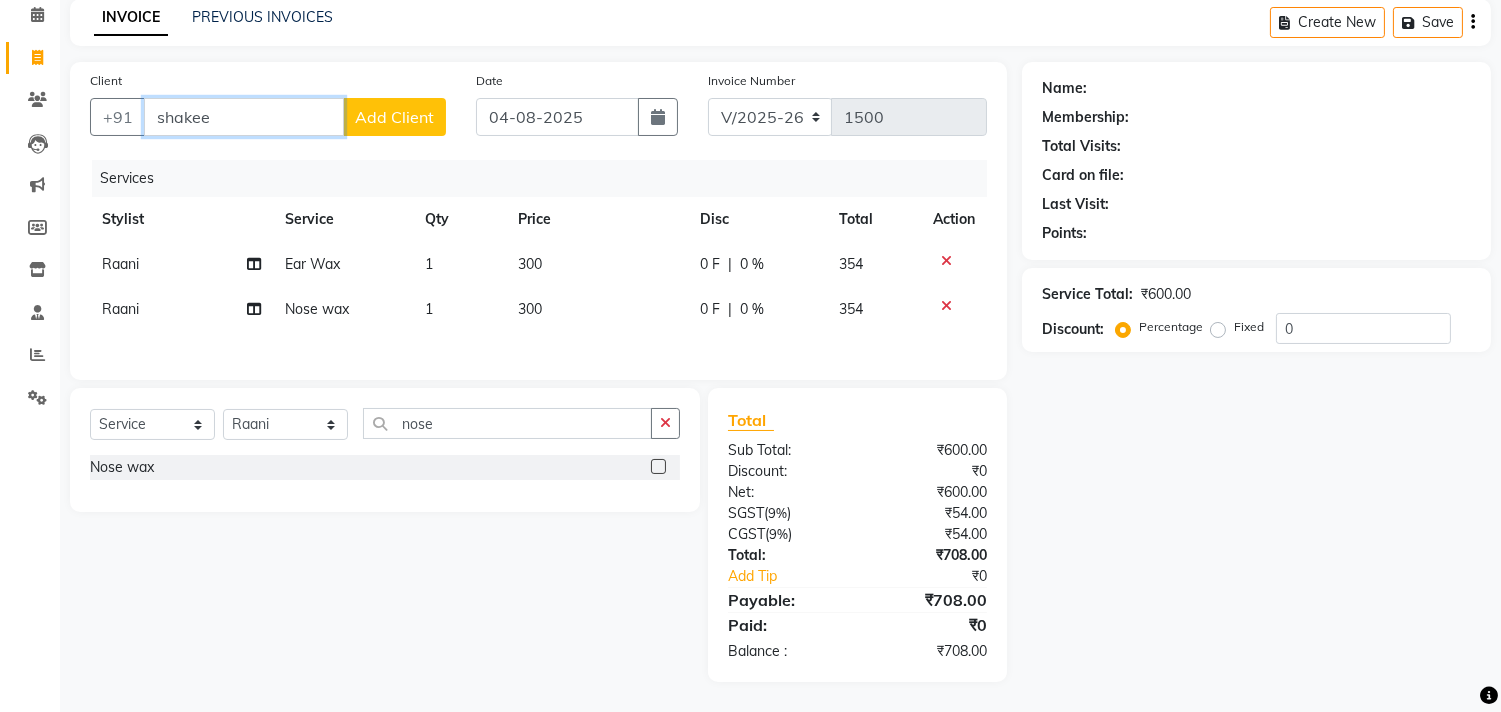 type on "shake" 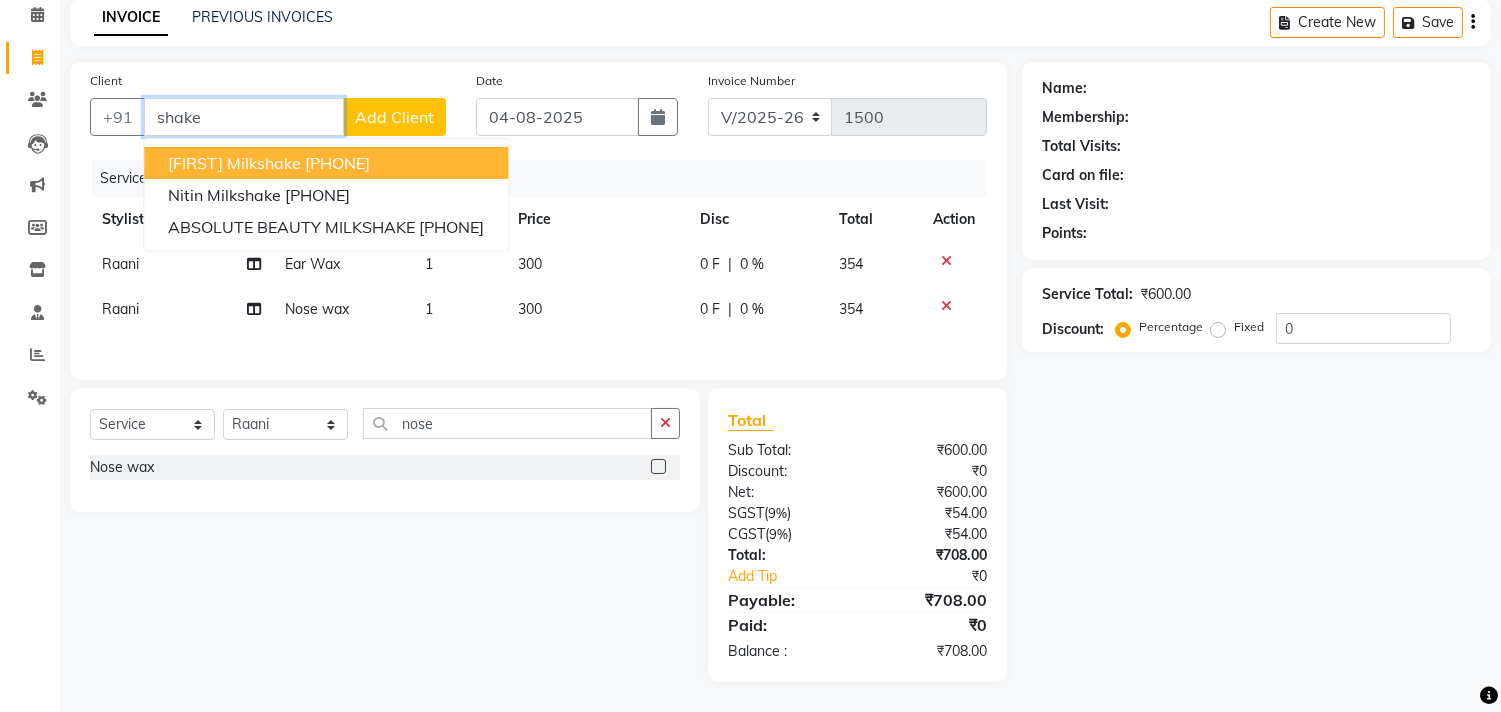 drag, startPoint x: 240, startPoint y: 106, endPoint x: 86, endPoint y: 130, distance: 155.85892 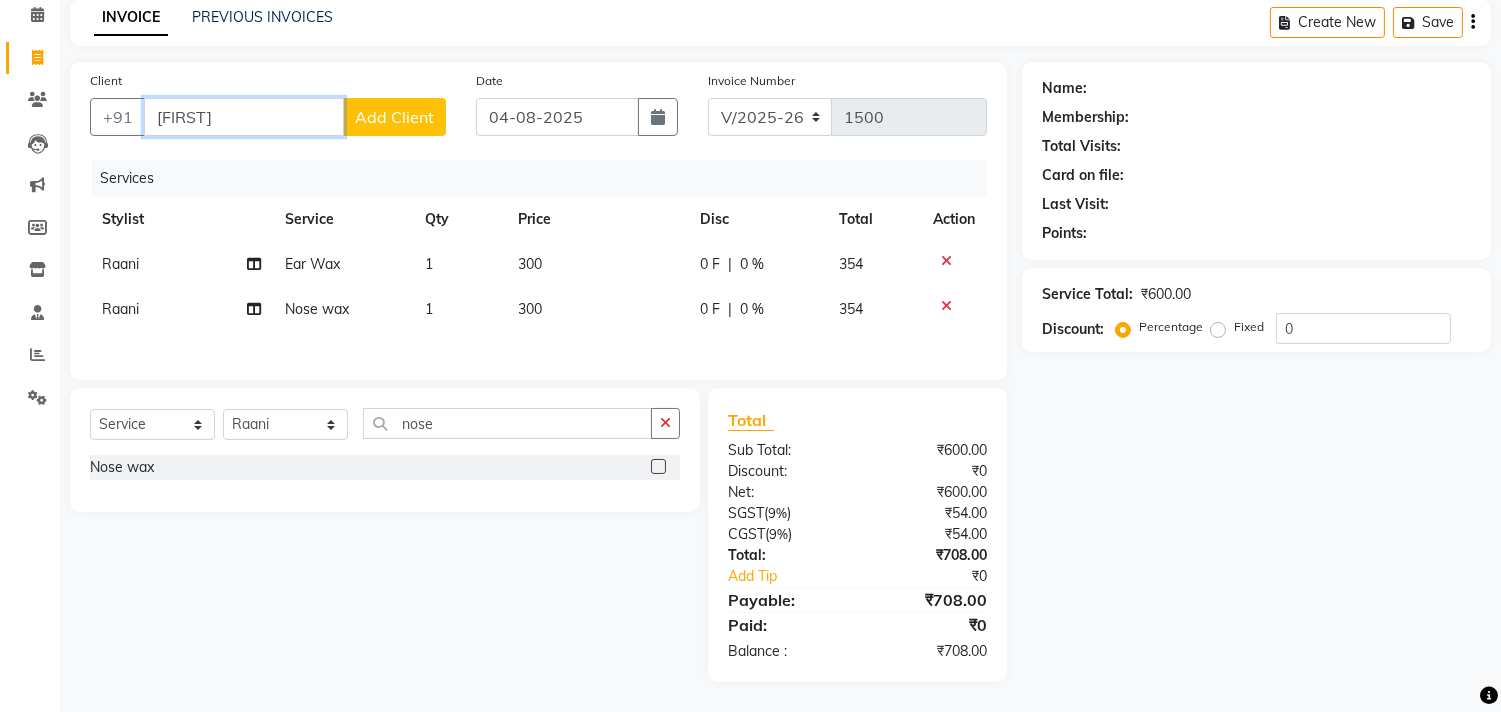 type on "[FIRST]" 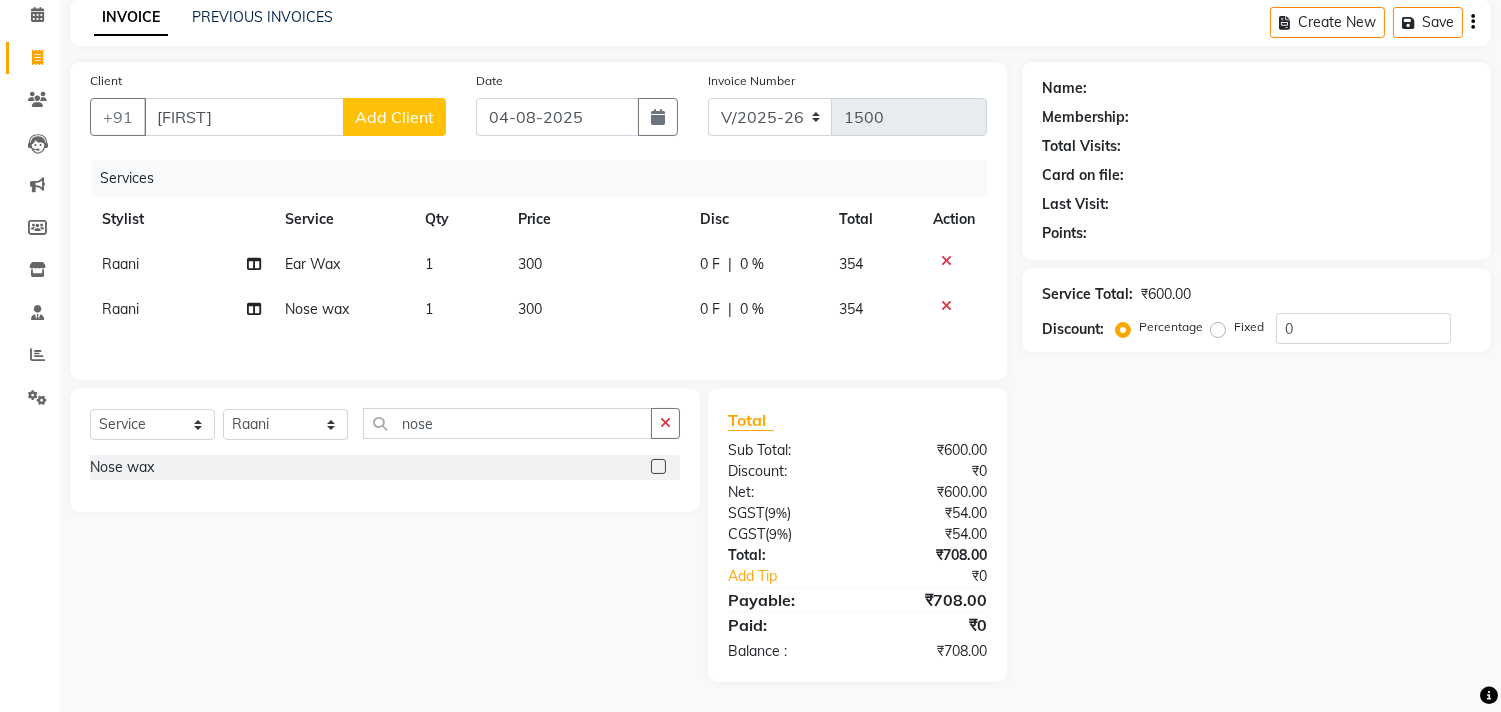click on "Add Client" 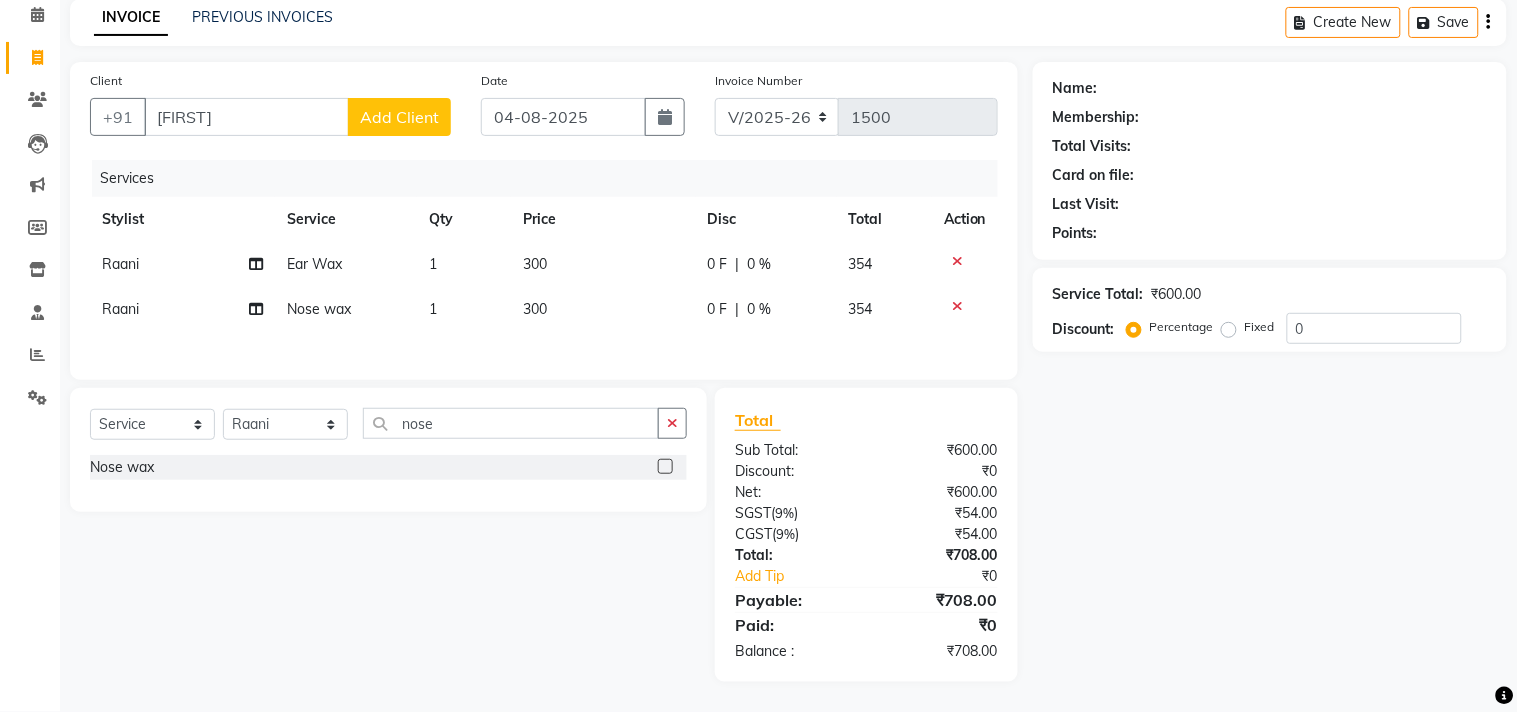 select on "22" 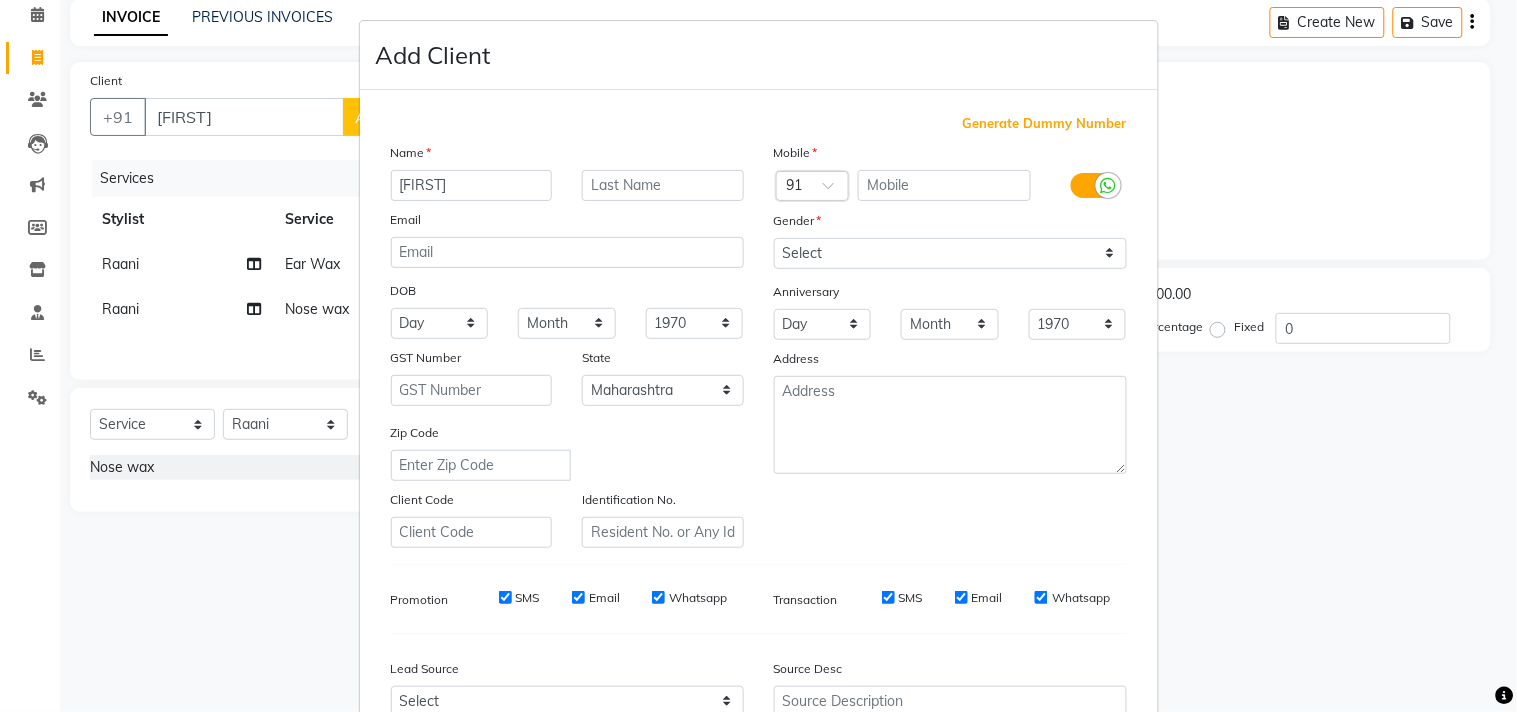 scroll, scrollTop: 0, scrollLeft: 0, axis: both 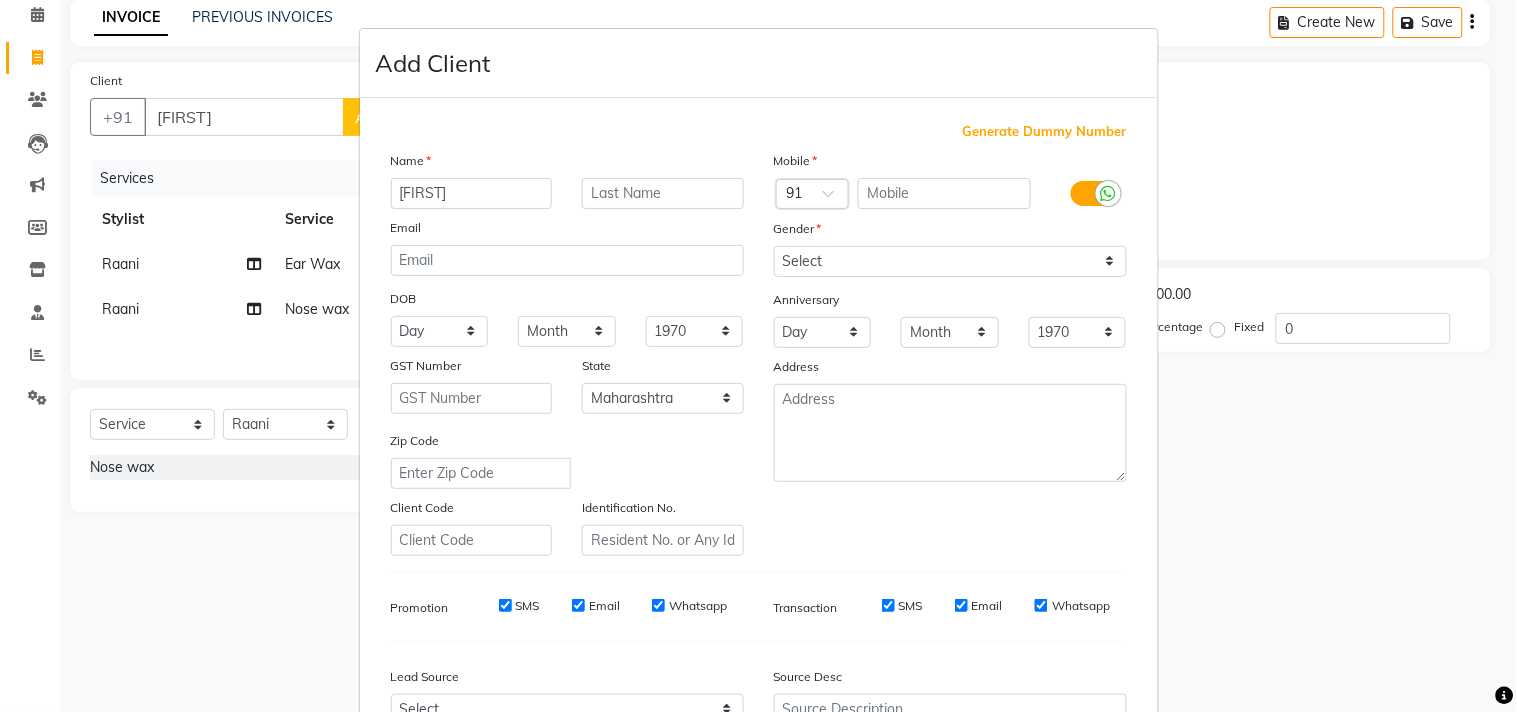 click on "Name shakeel Email DOB Day 01 02 03 04 05 06 07 08 09 10 11 12 13 14 15 16 17 18 19 20 21 22 23 24 25 26 27 28 29 30 31 Month January February March April May June July August September October November December 1940 1941 1942 1943 1944 1945 1946 1947 1948 1949 1950 1951 1952 1953 1954 1955 1956 1957 1958 1959 1960 1961 1962 1963 1964 1965 1966 1967 1968 1969 1970 1971 1972 1973 1974 1975 1976 1977 1978 1979 1980 1981 1982 1983 1984 1985 1986 1987 1988 1989 1990 1991 1992 1993 1994 1995 1996 1997 1998 1999 2000 2001 2002 2003 2004 2005 2006 2007 2008 2009 2010 2011 2012 2013 2014 2015 2016 2017 2018 2019 2020 2021 2022 2023 2024 GST Number State Select Andaman and Nicobar Islands Andhra Pradesh Arunachal Pradesh Assam Bihar Chandigarh Chhattisgarh Dadra and Nagar Haveli Daman and Diu Delhi Goa Gujarat Haryana Himachal Pradesh Jammu and Kashmir Jharkhand Karnataka Kerala Lakshadweep Madhya Pradesh Maharashtra Manipur Meghalaya Mizoram Nagaland Odisha Pondicherry Punjab Rajasthan Sikkim Tamil Nadu Telangana" at bounding box center (567, 353) 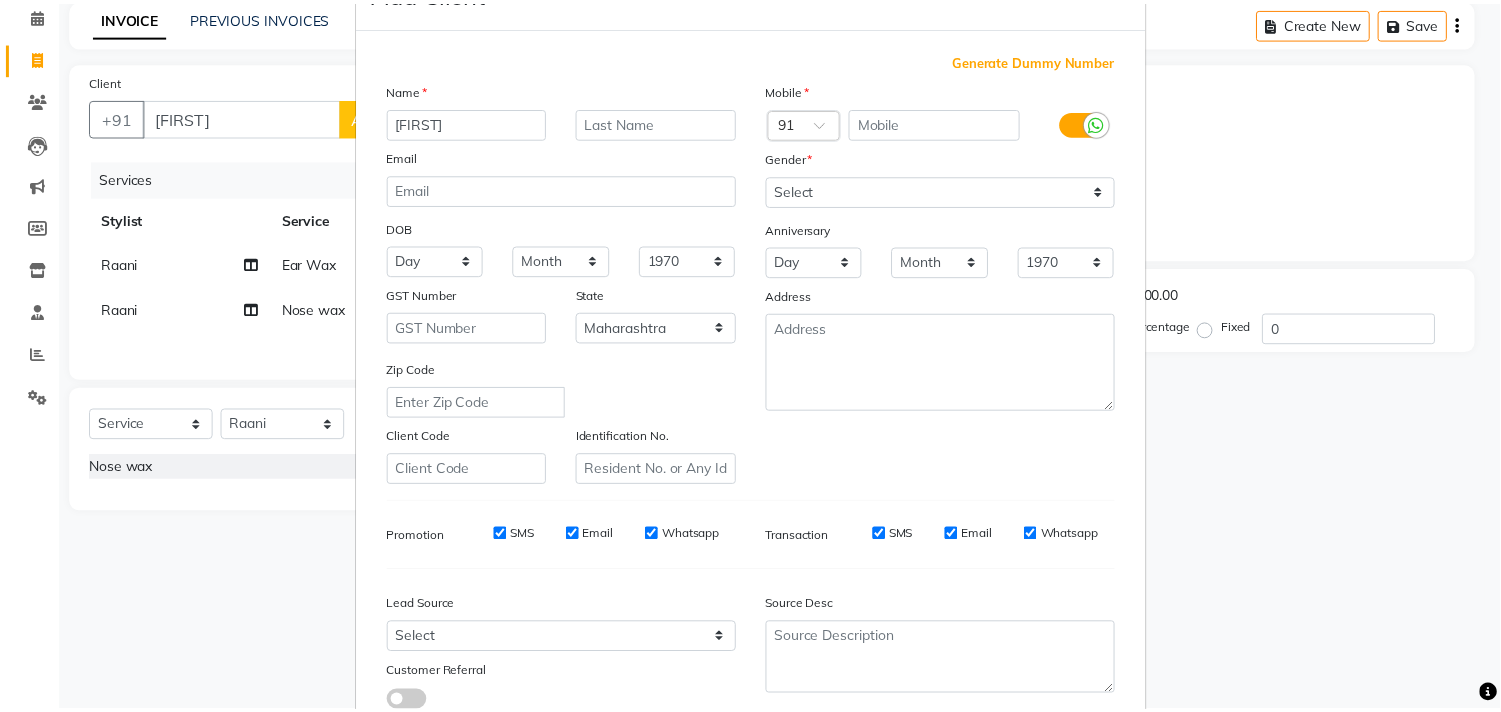 scroll, scrollTop: 212, scrollLeft: 0, axis: vertical 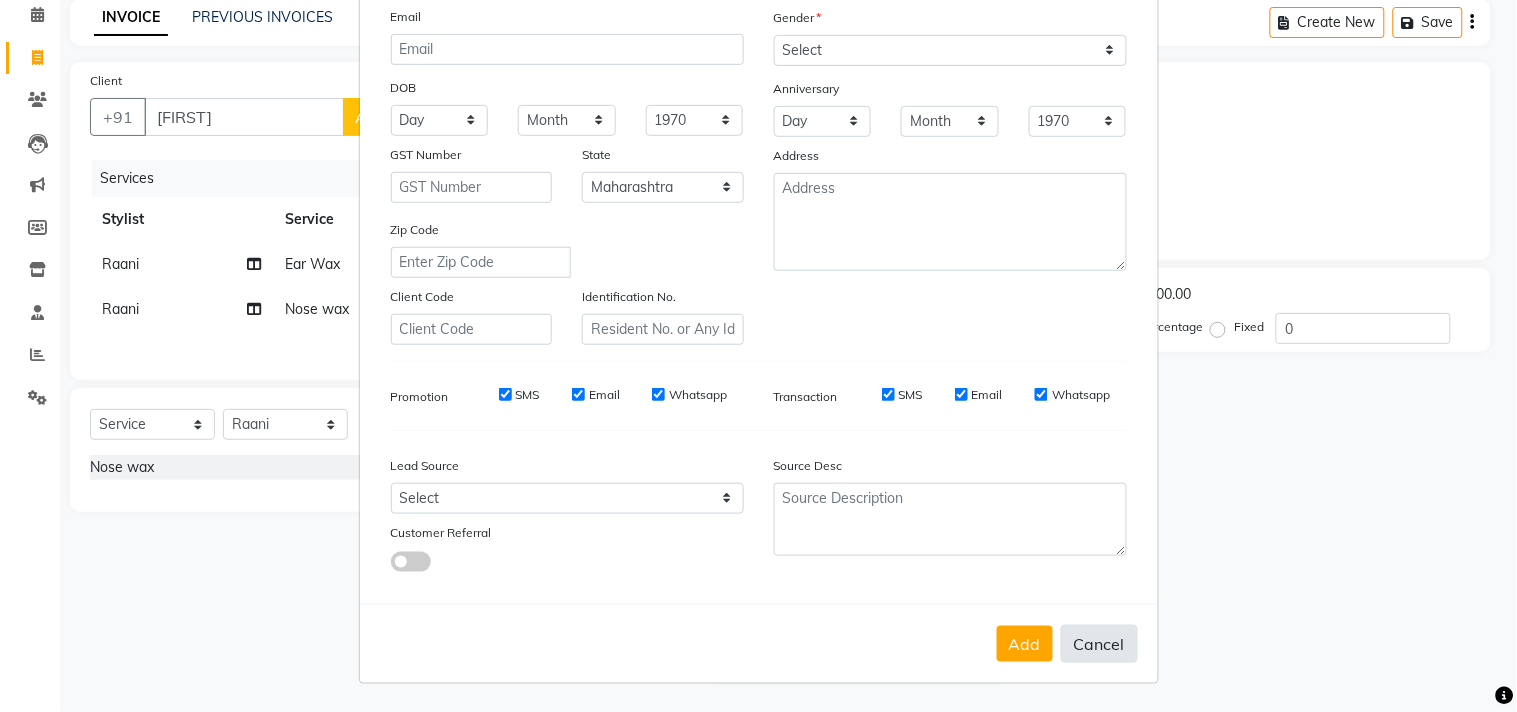 click on "Cancel" at bounding box center (1099, 644) 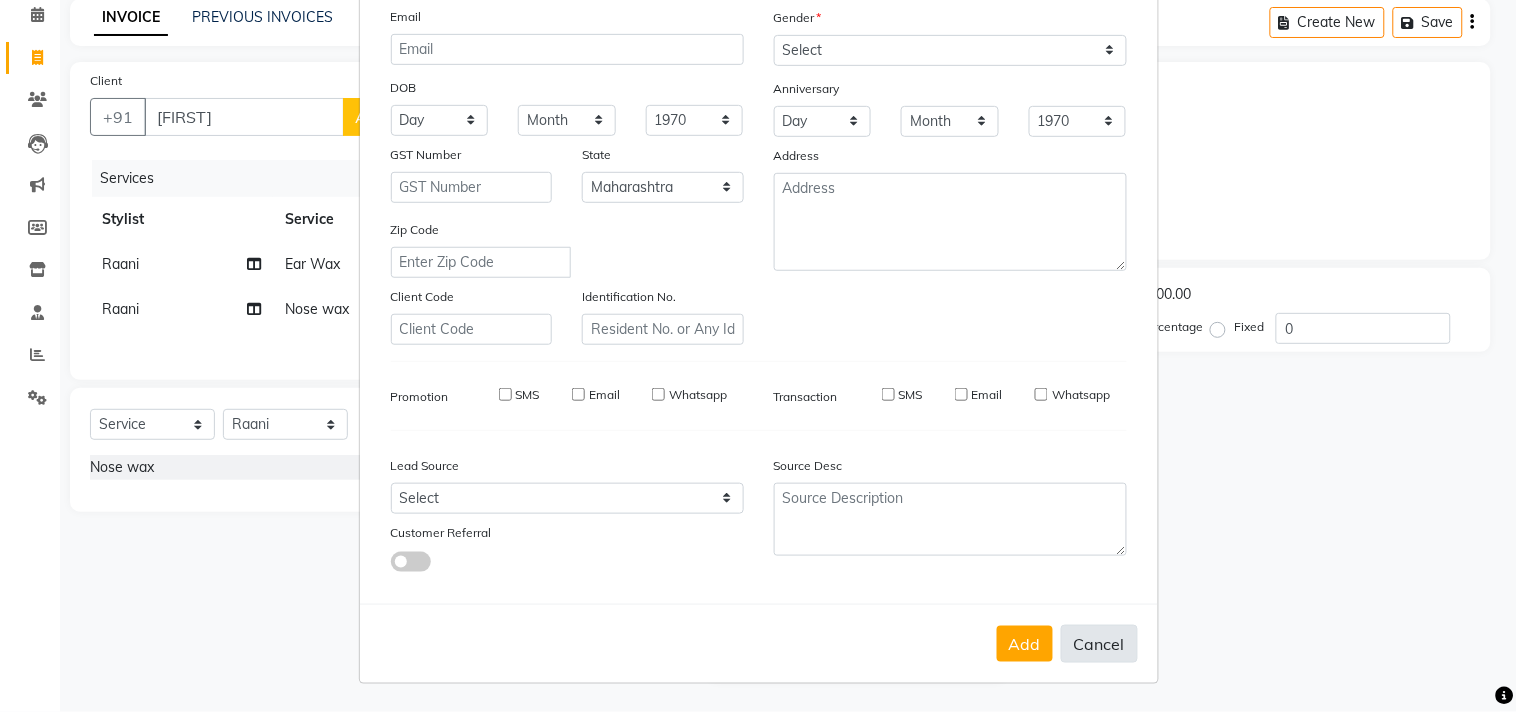 type 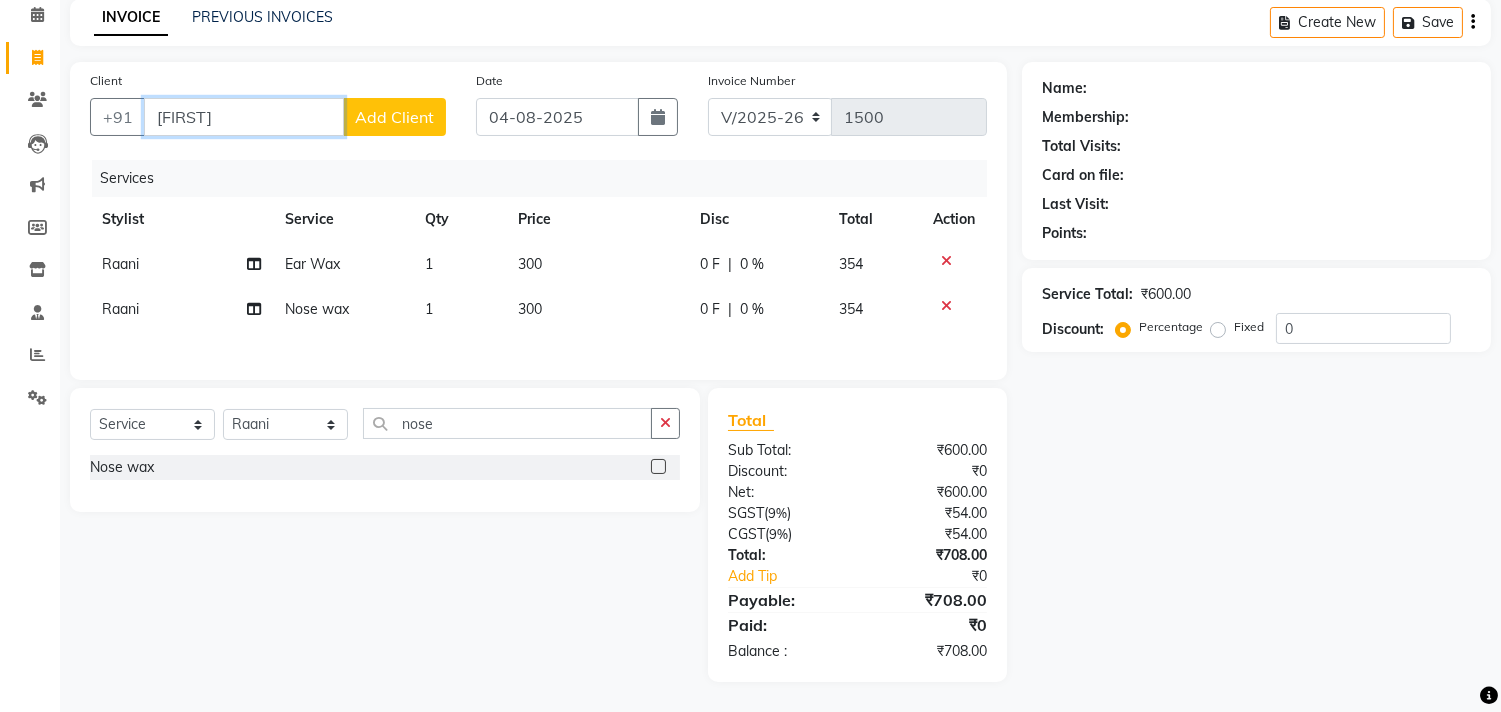 click on "[FIRST]" at bounding box center (244, 117) 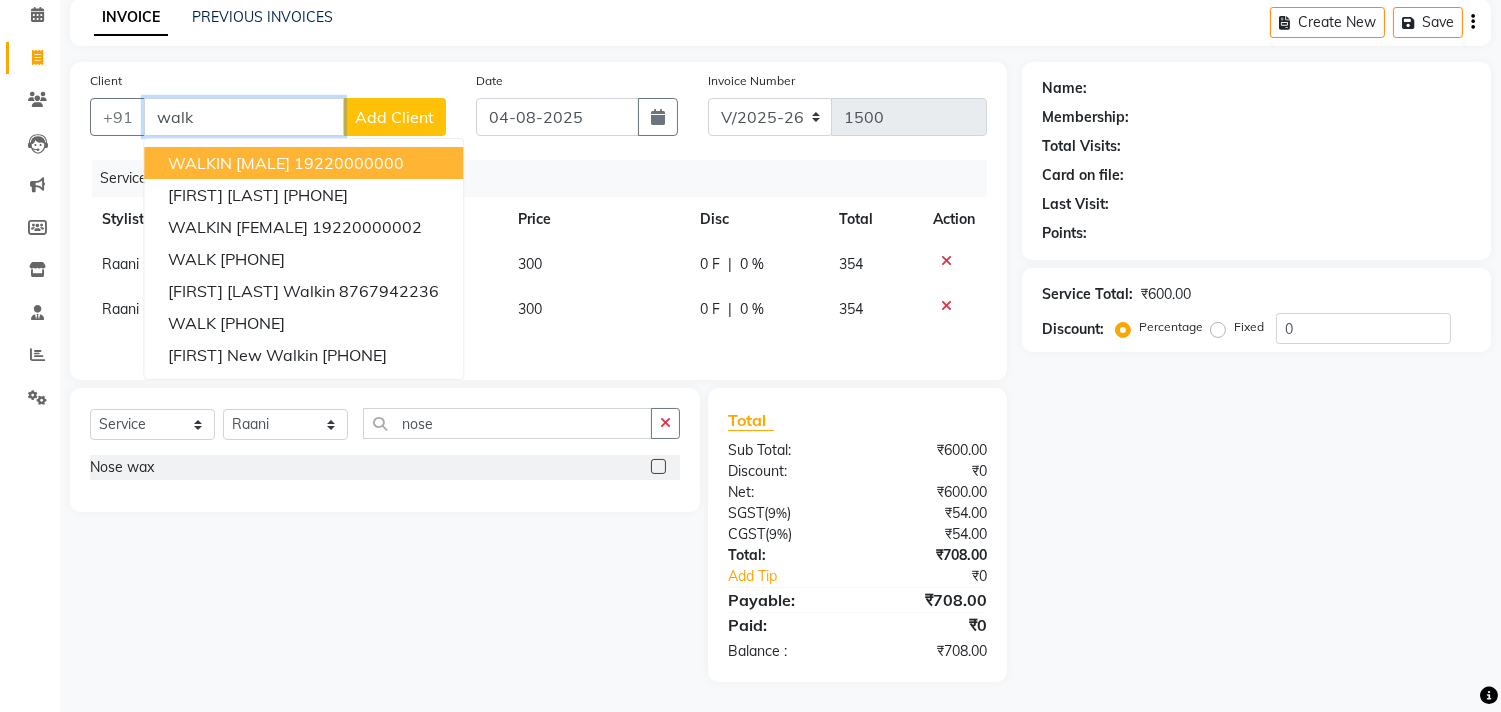 click on "19220000000" at bounding box center (349, 163) 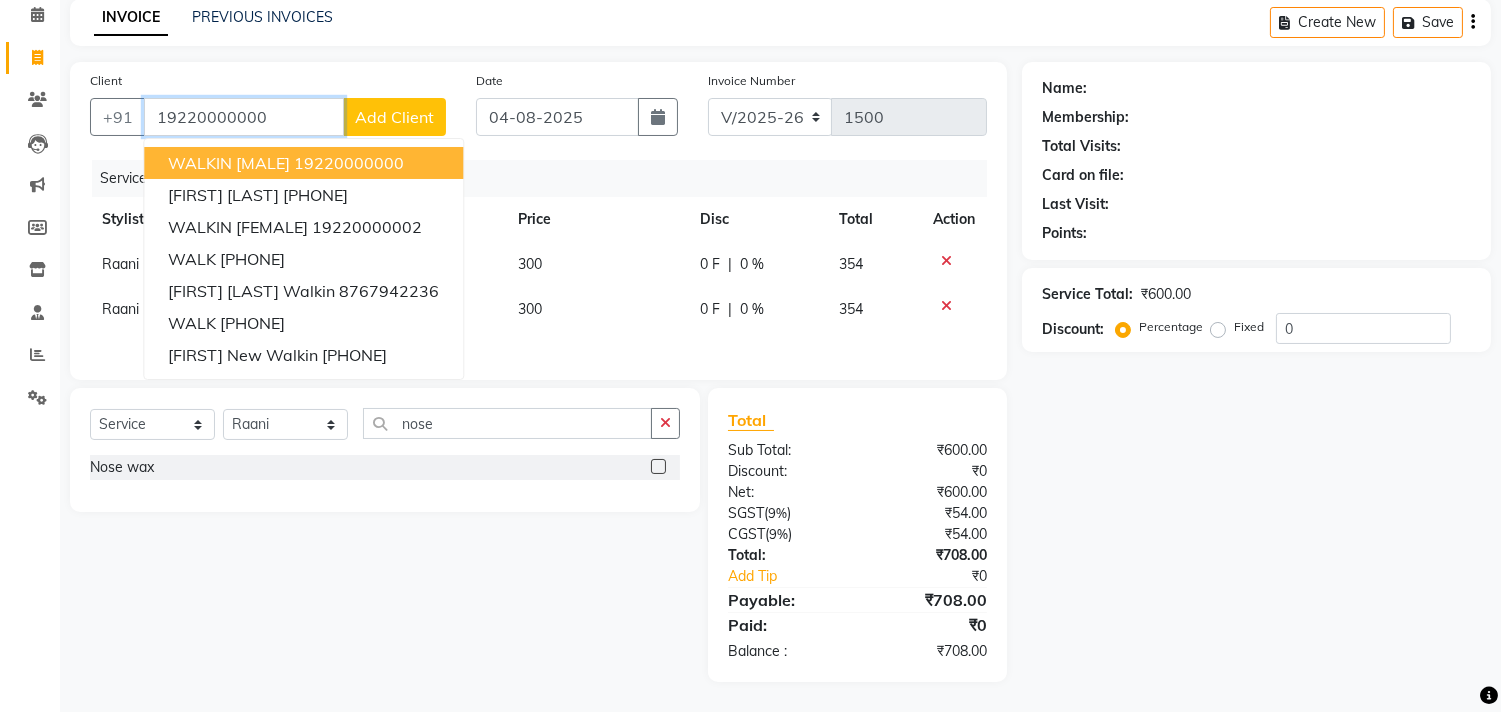 type on "19220000000" 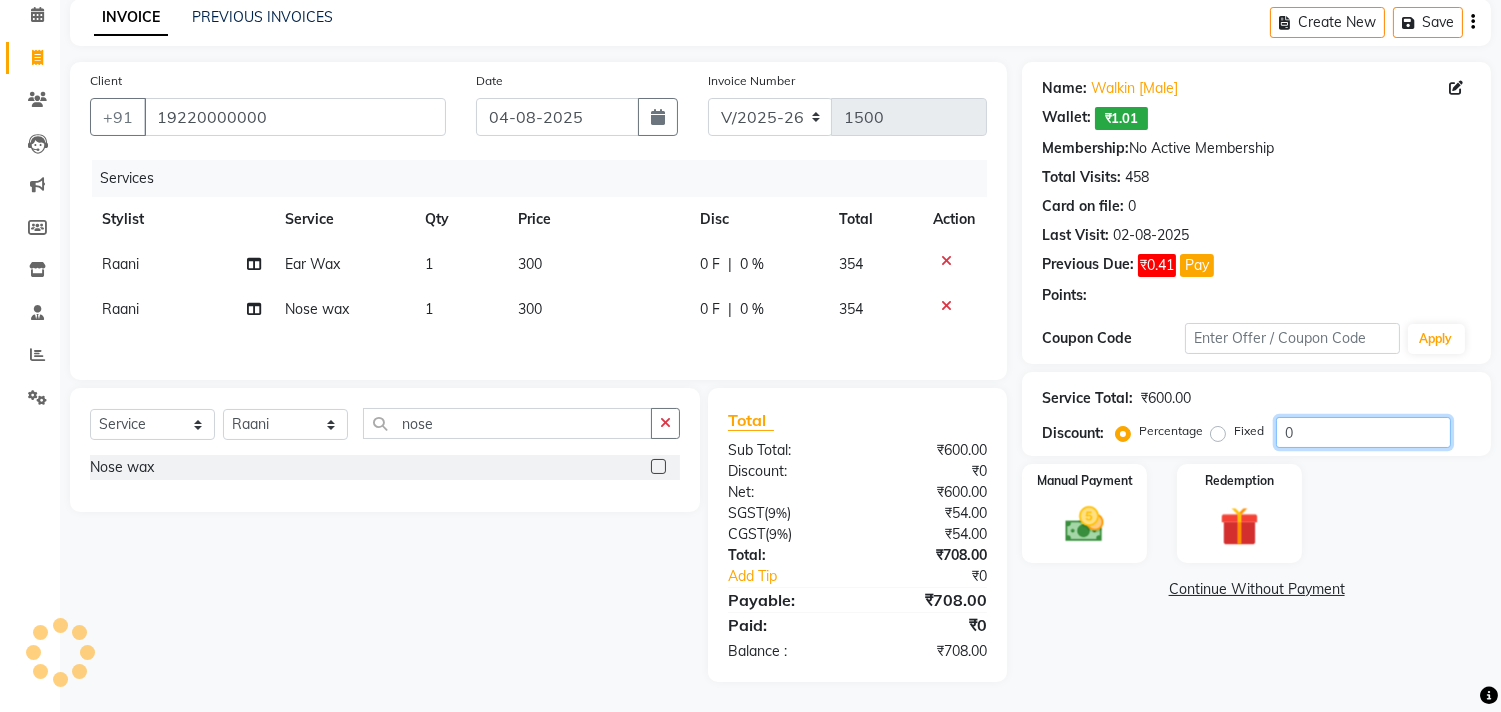 click on "0" 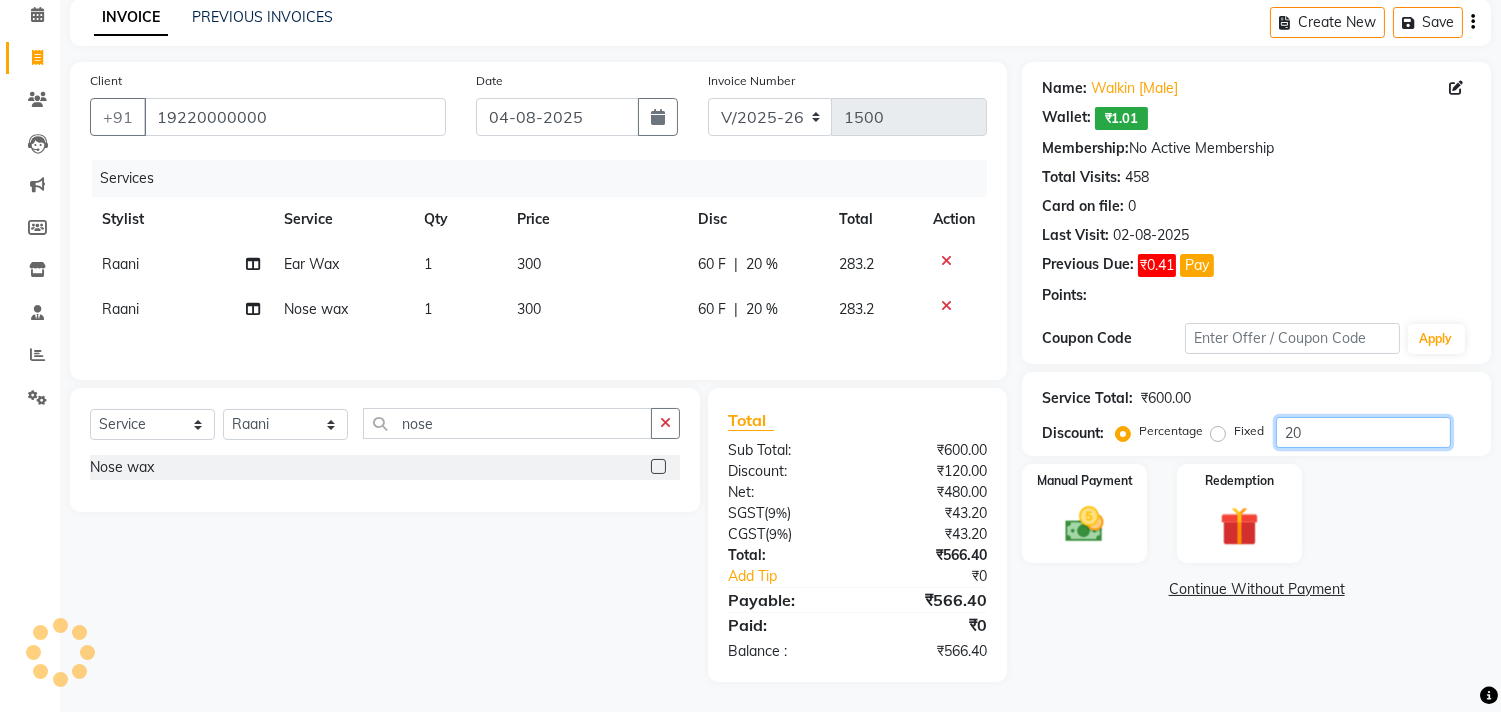 type on "20" 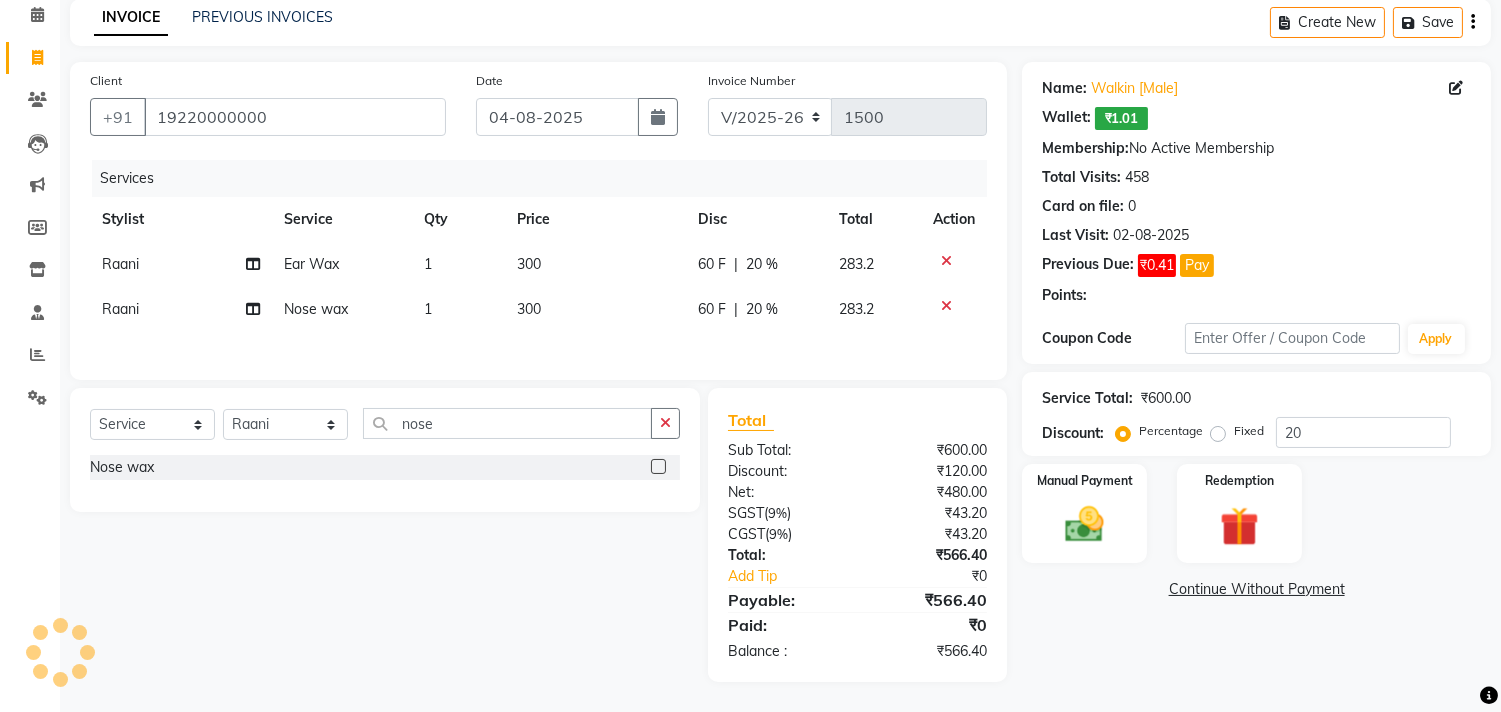 click on "Name: Walkin [Male] Wallet: ₹1.01 Membership: No Active Membership Total Visits: 458 Card on file: 0 Last Visit: 02-08-2025 Previous Due: ₹0.41 Pay Points: Coupon Code Apply Service Total: ₹600.00 Discount: Percentage Fixed 20 Manual Payment Redemption Continue Without Payment" 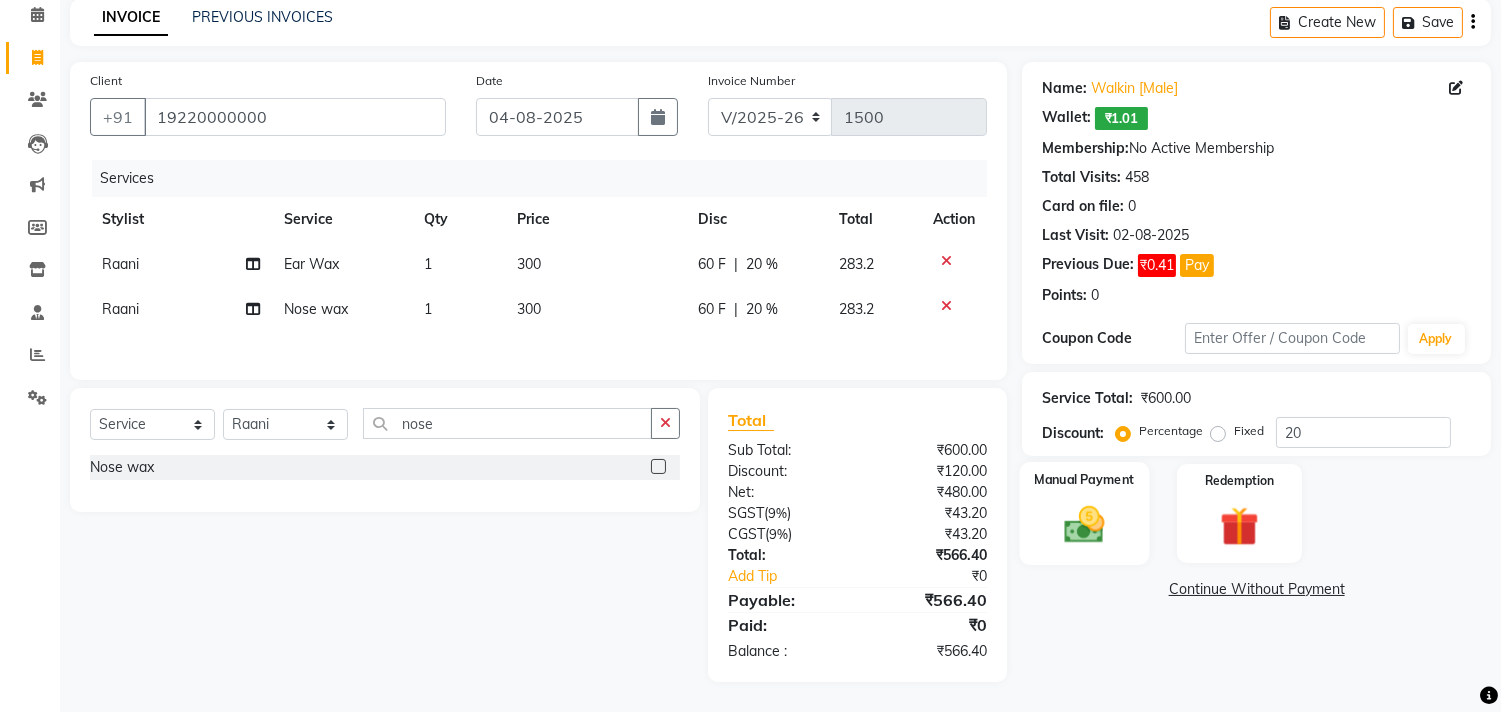 click 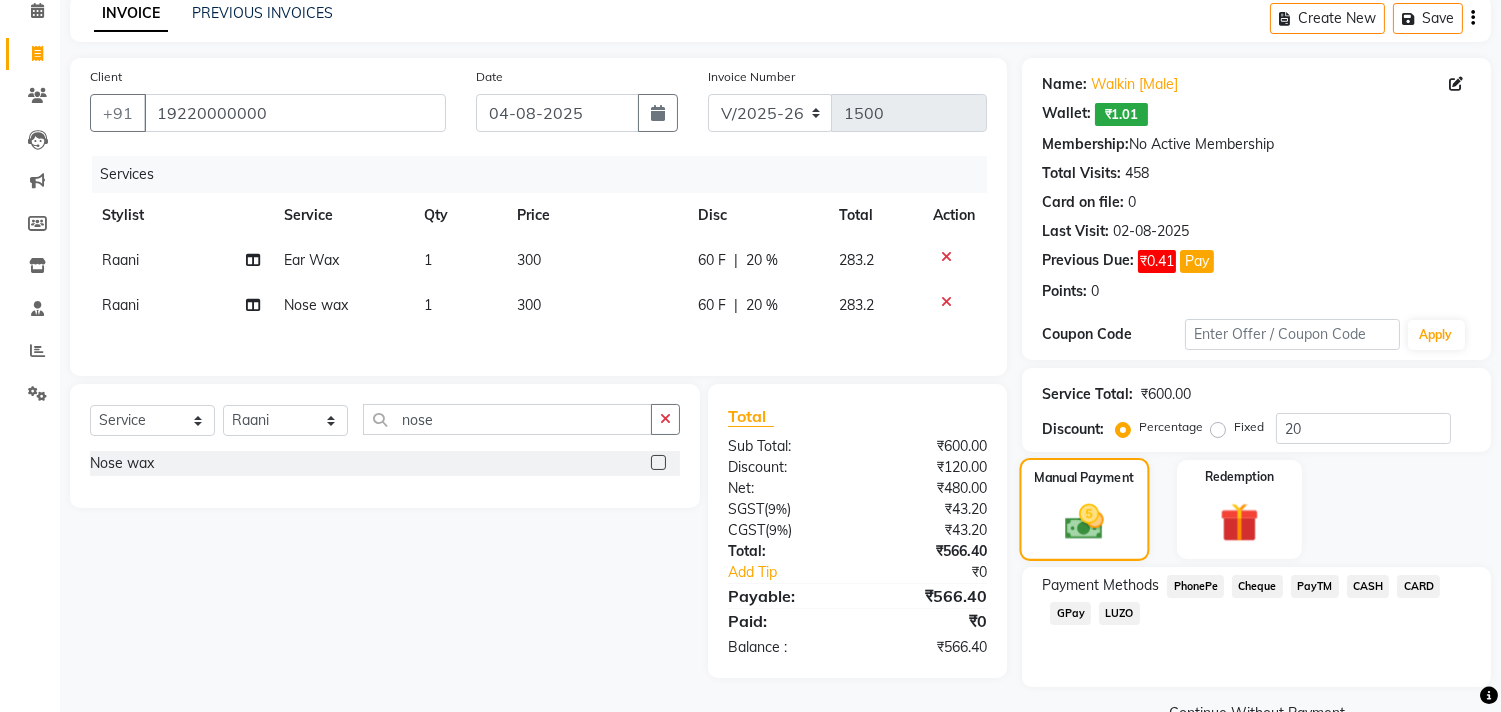 scroll, scrollTop: 136, scrollLeft: 0, axis: vertical 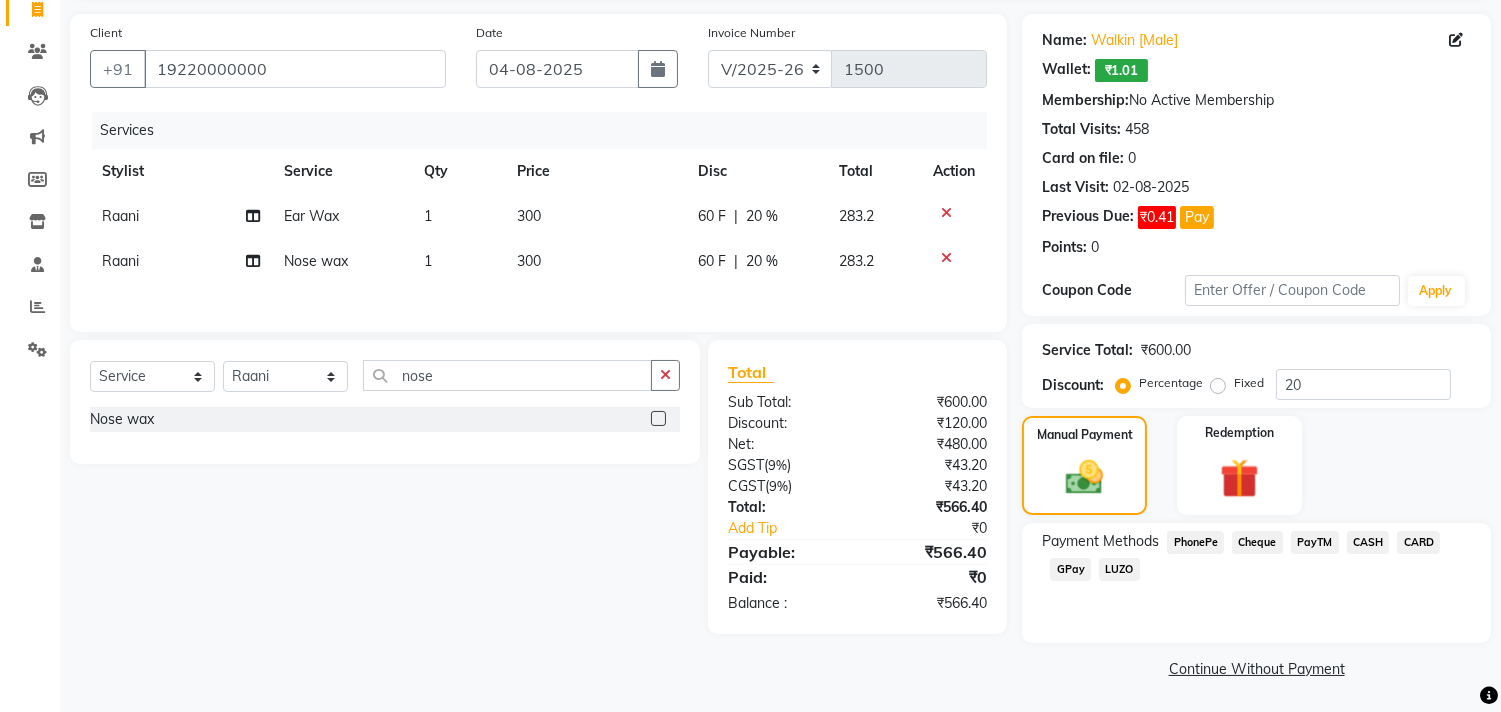 click on "CASH" 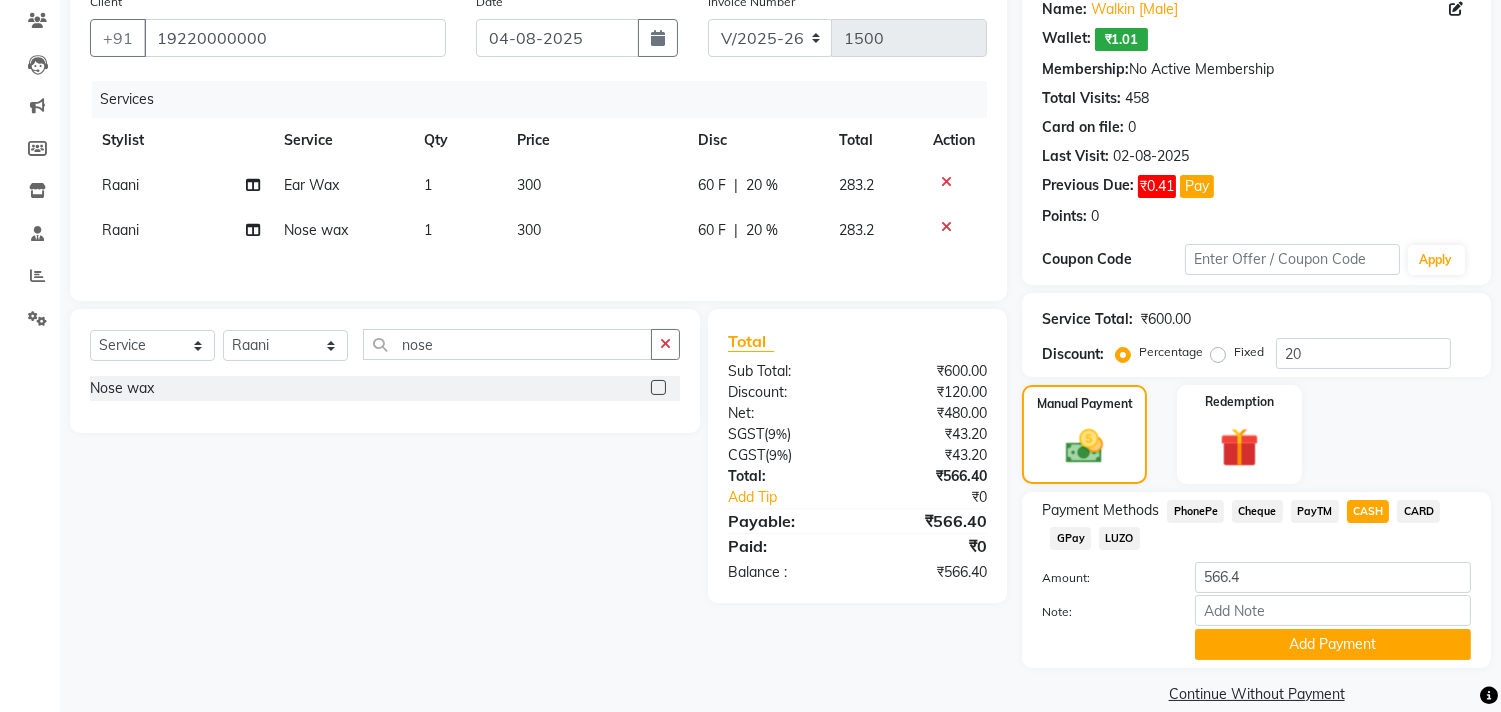 scroll, scrollTop: 194, scrollLeft: 0, axis: vertical 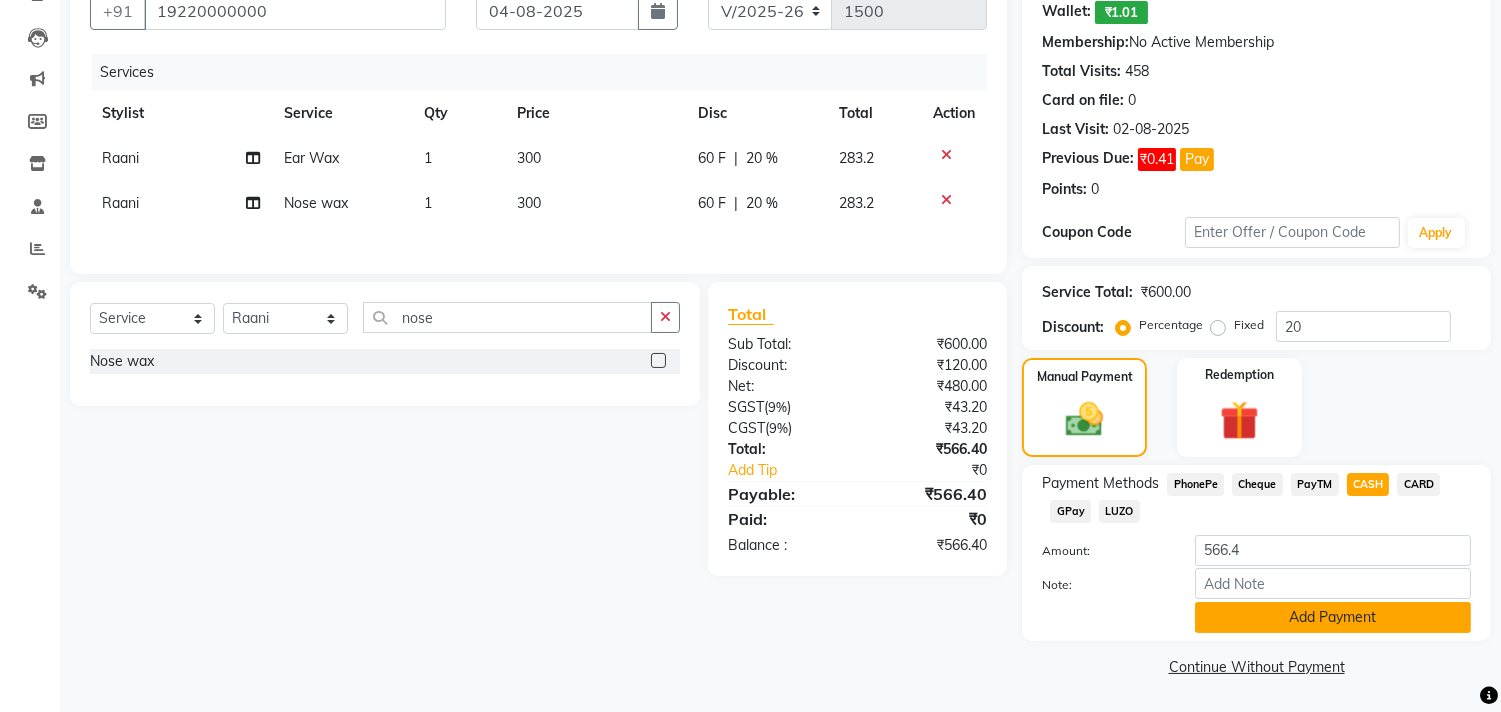 click on "Add Payment" 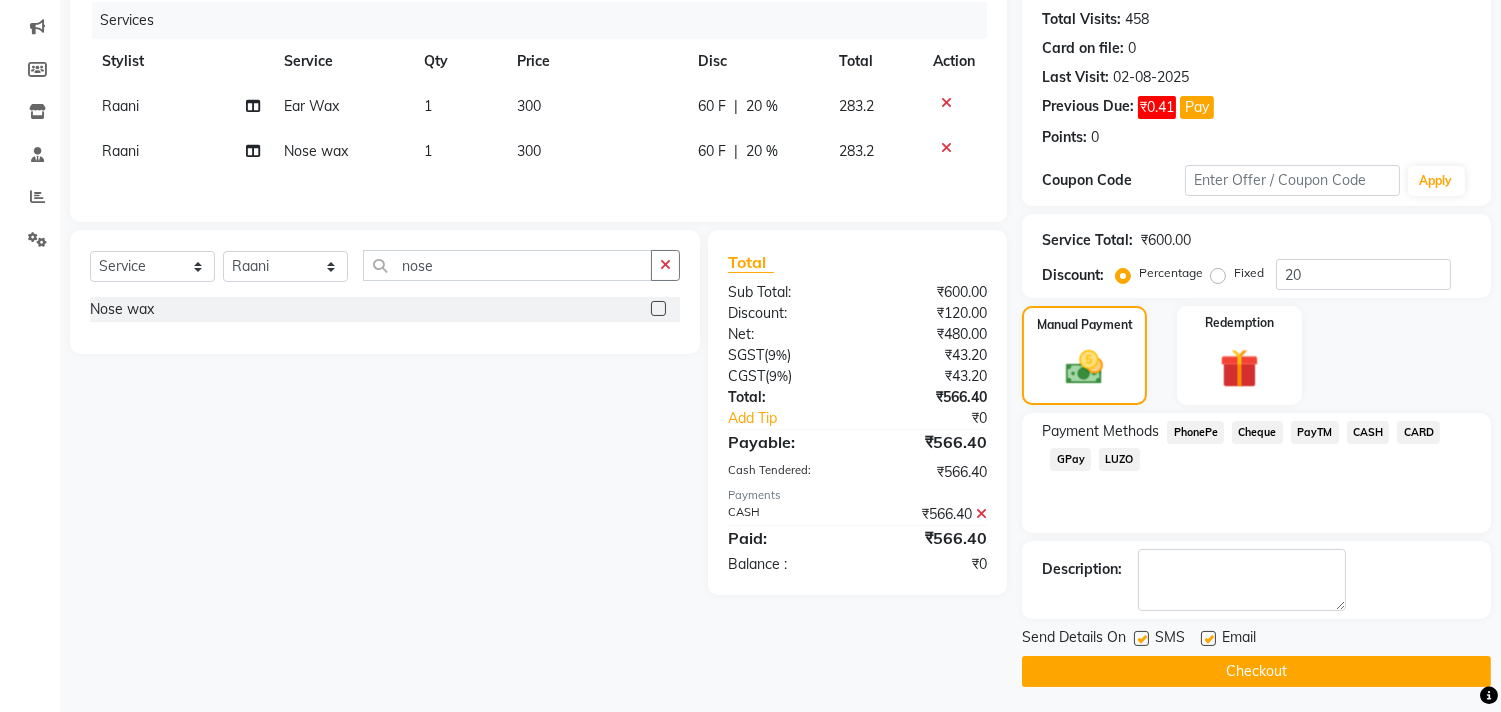 scroll, scrollTop: 250, scrollLeft: 0, axis: vertical 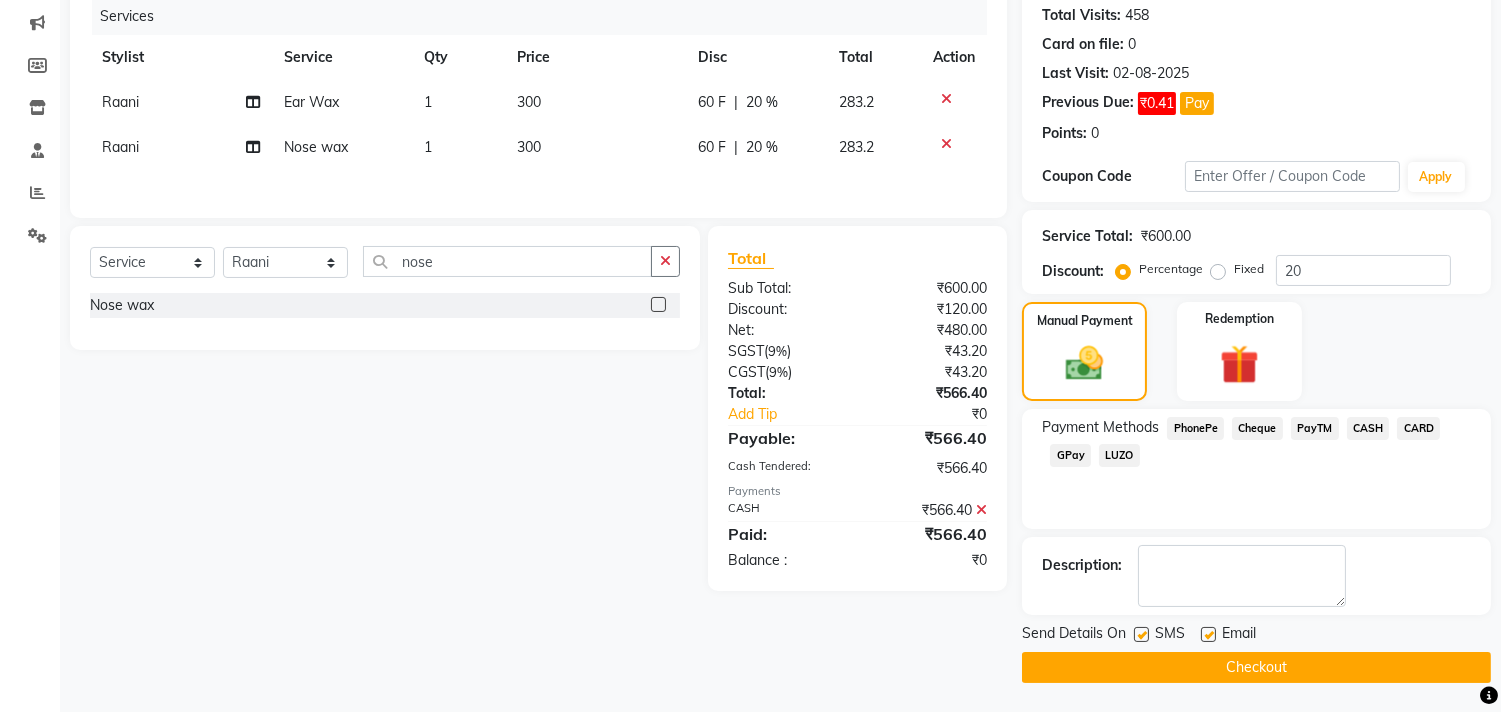 click 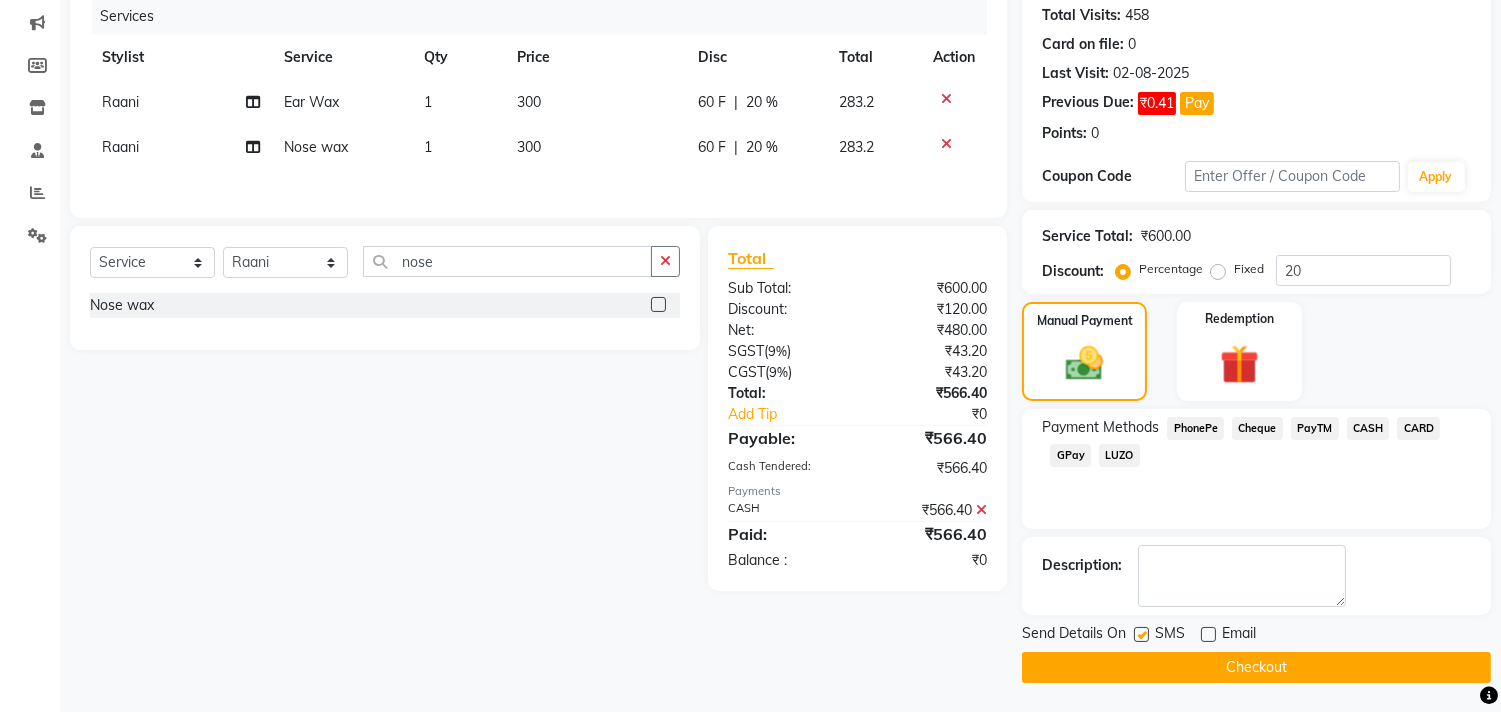 click 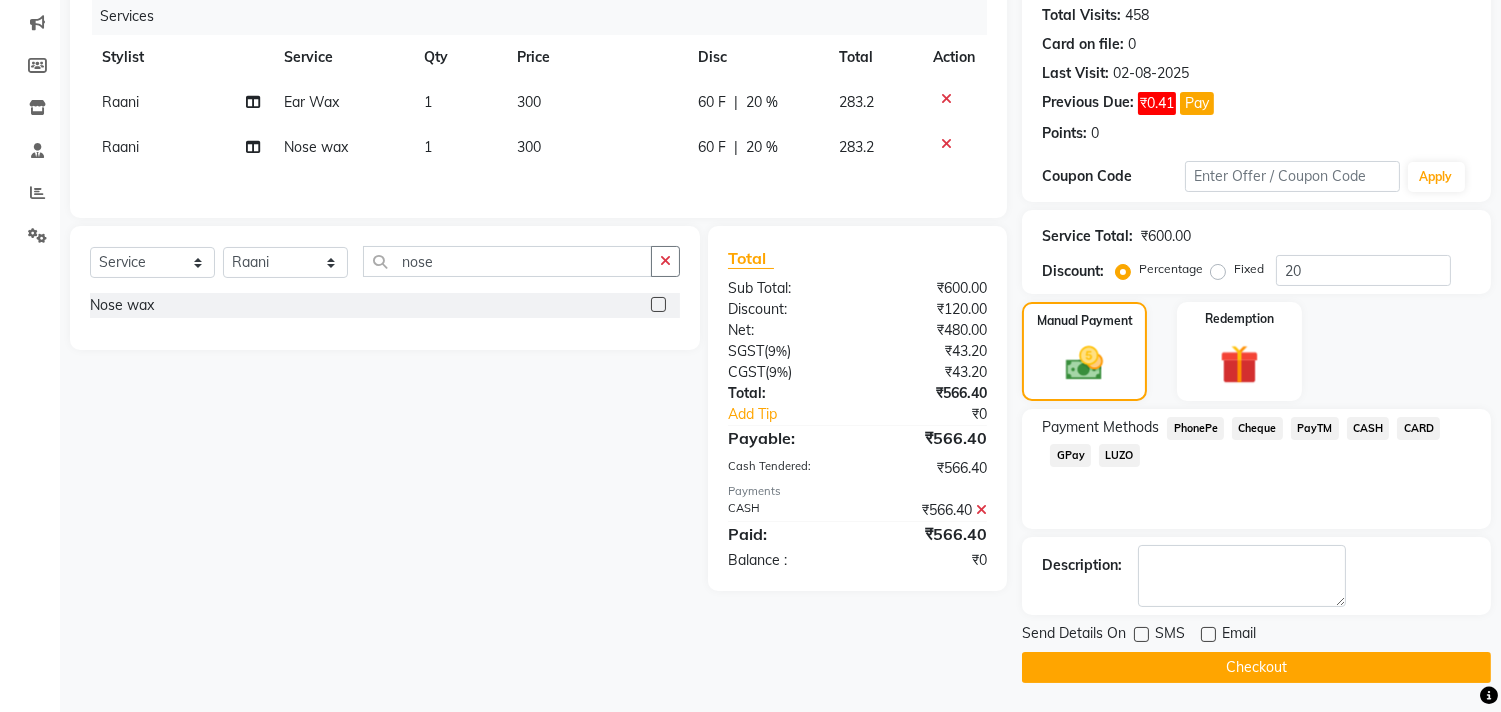 click on "Checkout" 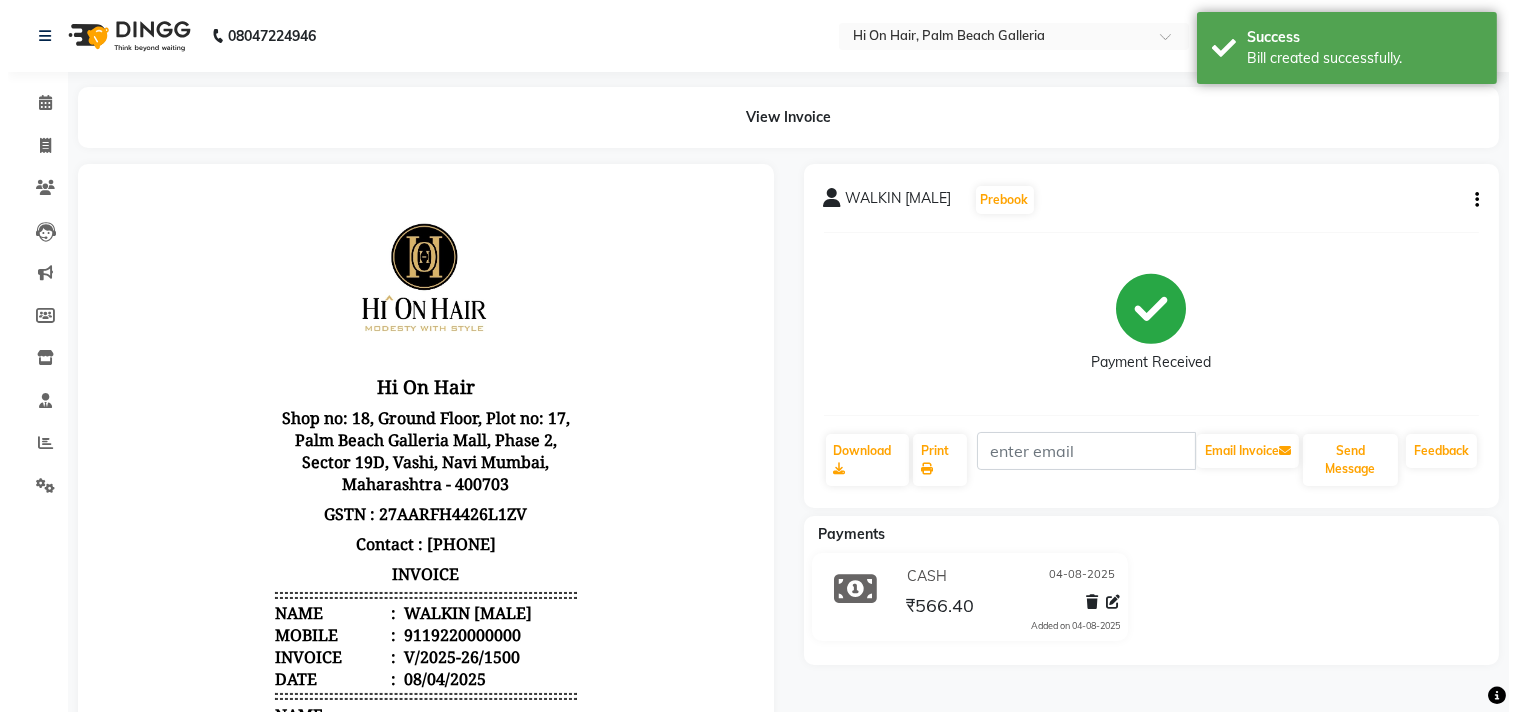 scroll, scrollTop: 0, scrollLeft: 0, axis: both 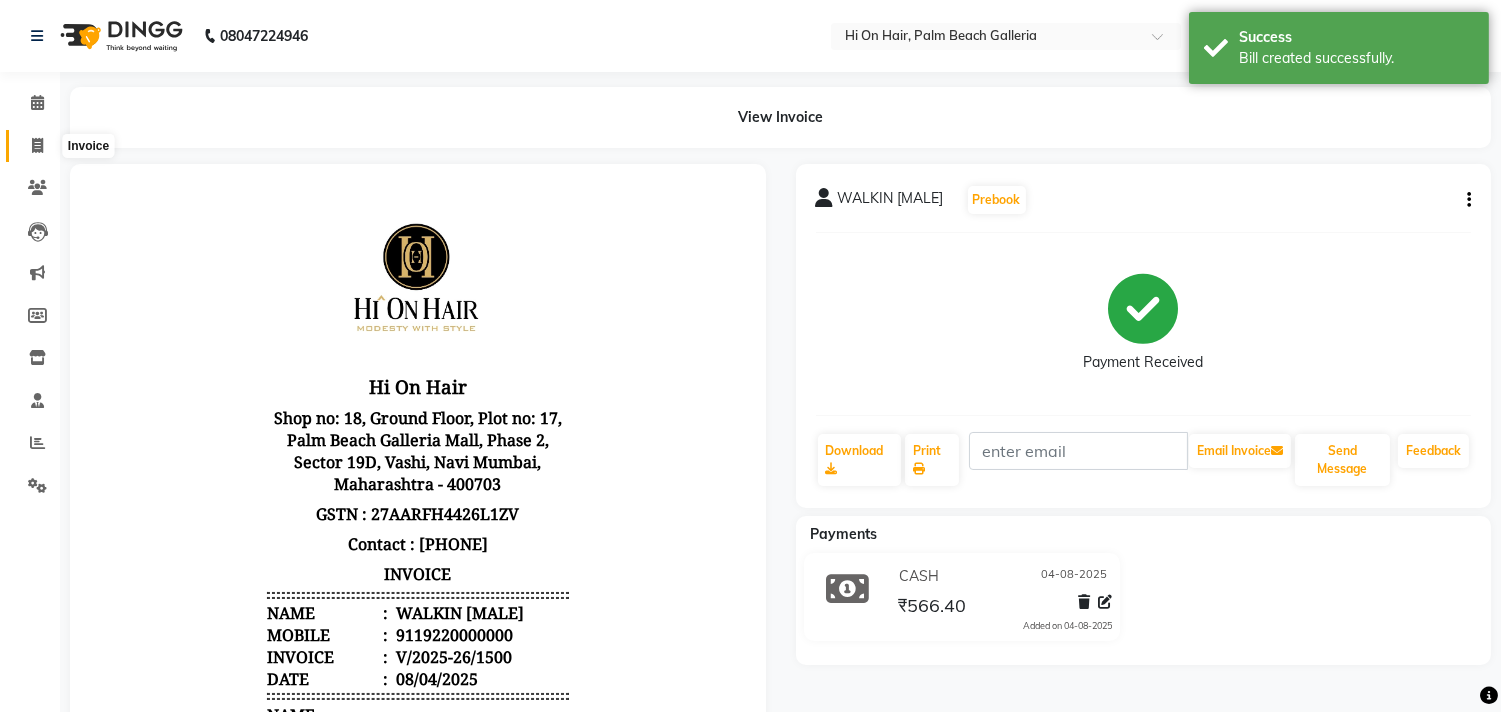 click 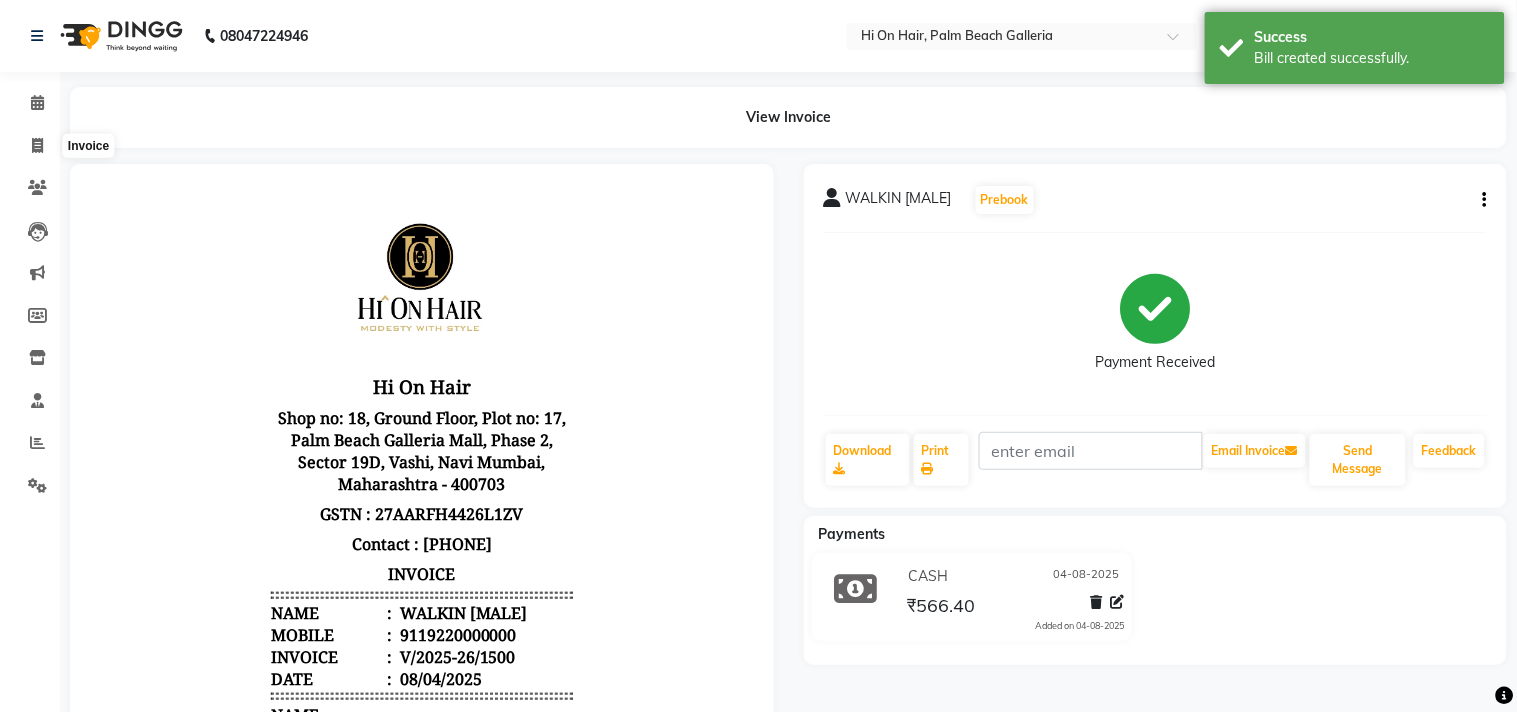 select on "535" 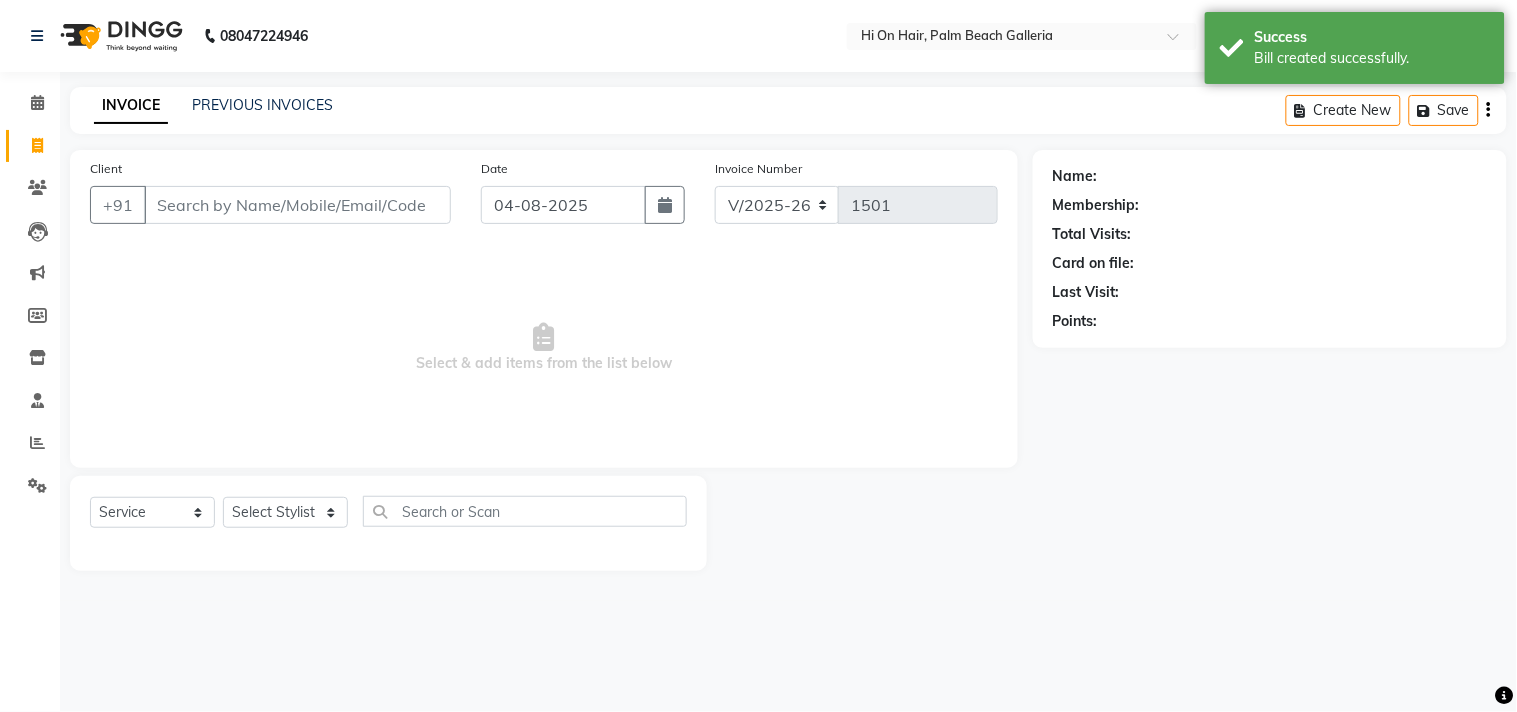 click on "INVOICE PREVIOUS INVOICES Create New   Save" 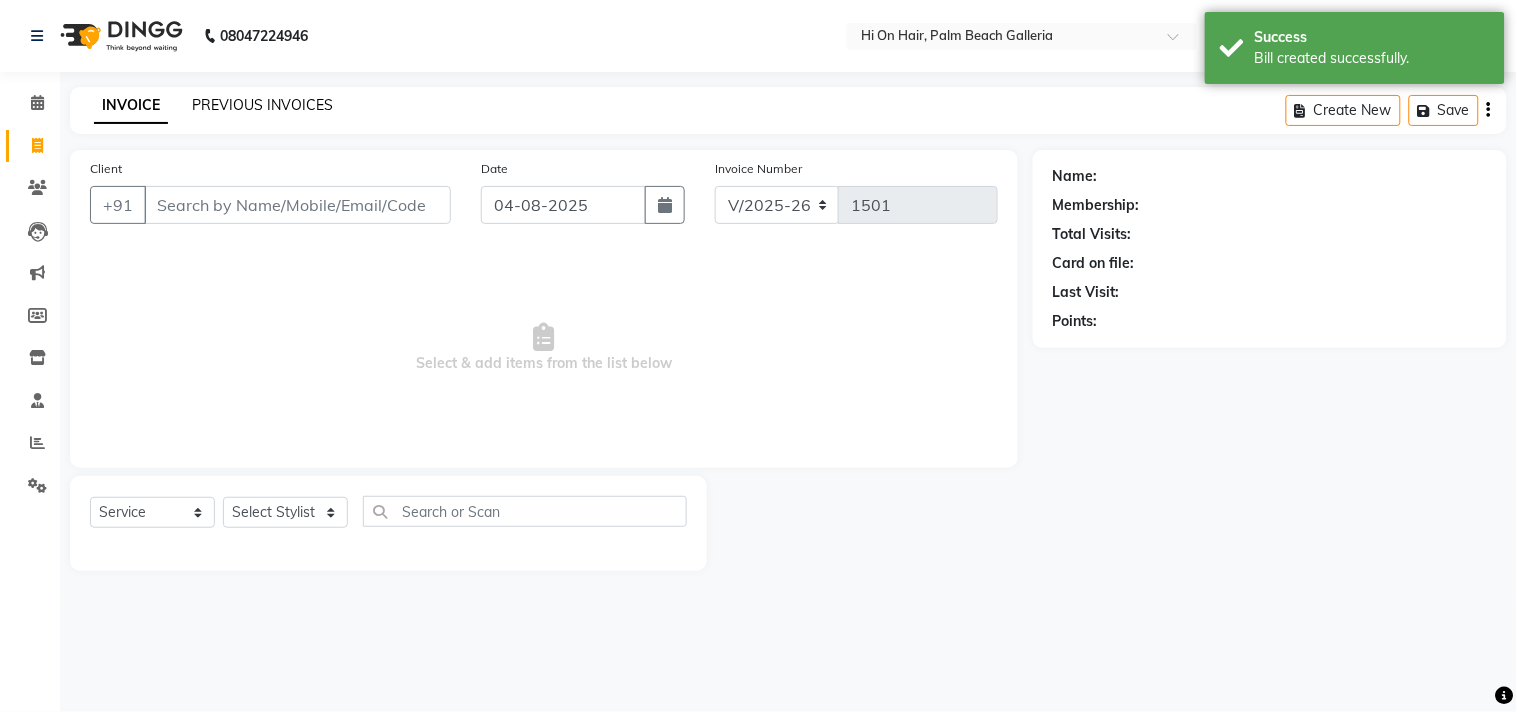 click on "PREVIOUS INVOICES" 